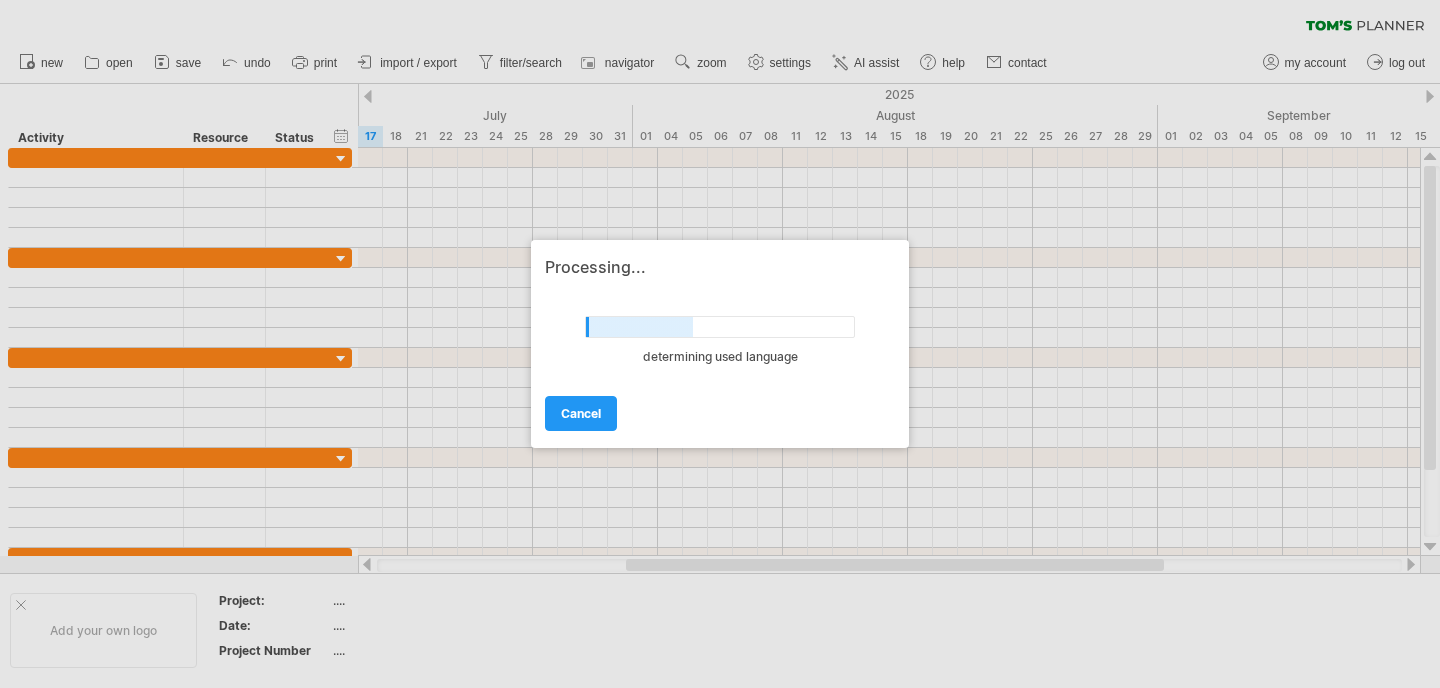 scroll, scrollTop: 0, scrollLeft: 0, axis: both 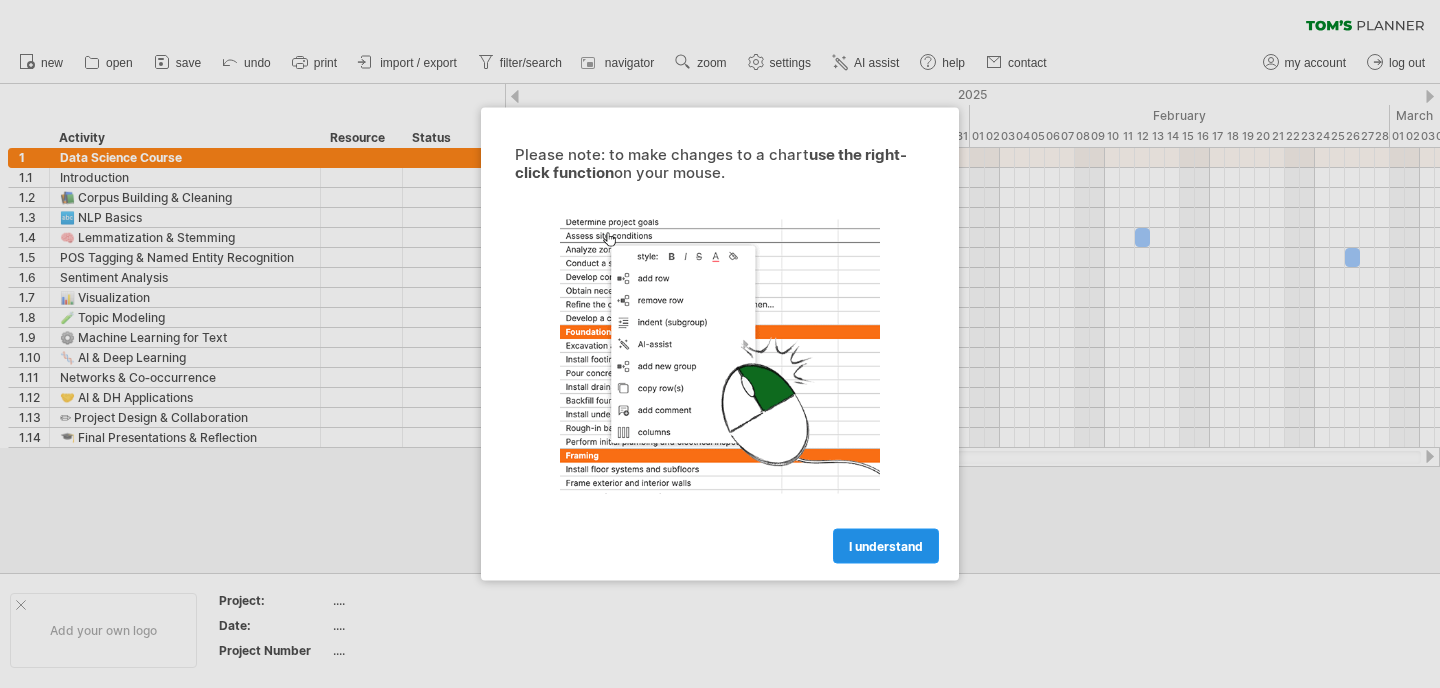 click on "I understand" at bounding box center (886, 546) 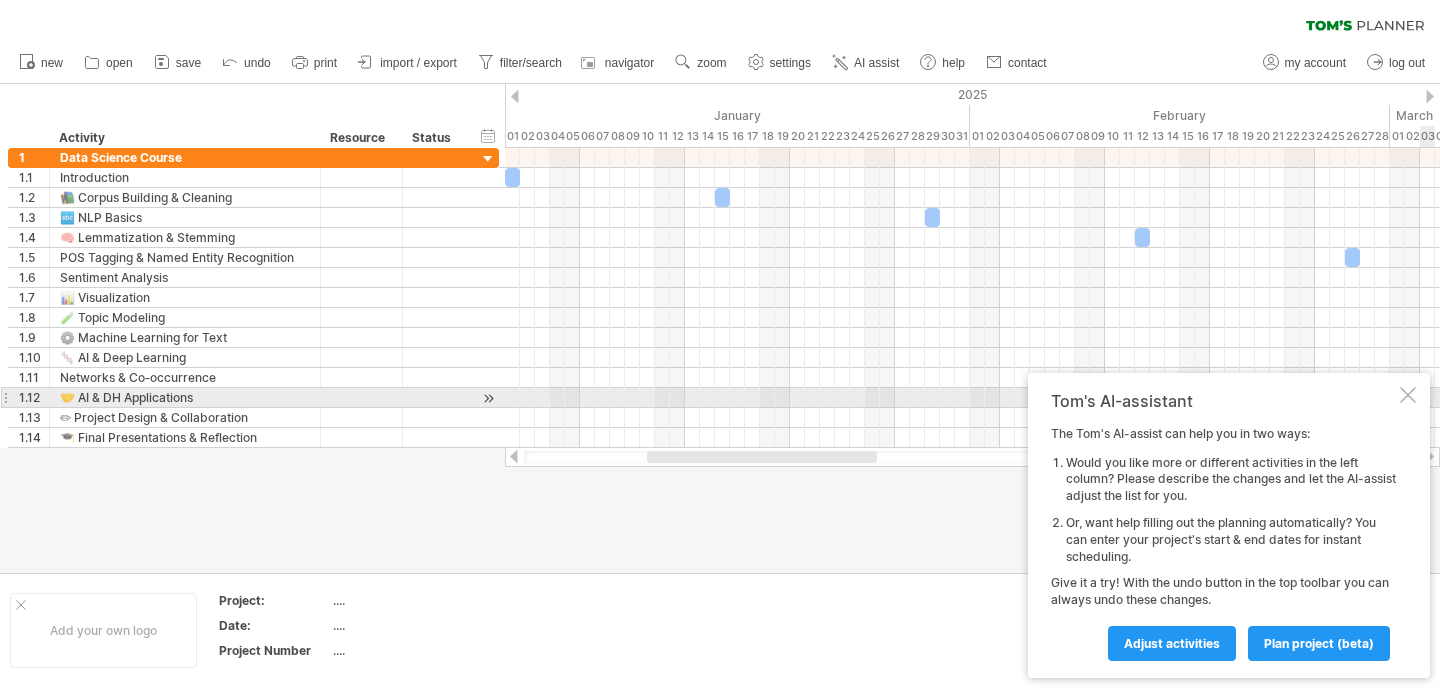 click on "Tom's AI-assistant The Tom's AI-assist can help you in two ways: Would you like more or different activities in the left column? Please describe the changes and let the AI-assist adjust the list for you. Or, want help filling out the planning automatically? You can enter your project's start & end dates for instant scheduling. Give it a try! With the undo button in the top toolbar you can always undo these changes. Adjust activities    plan project (beta)" at bounding box center (1229, 525) 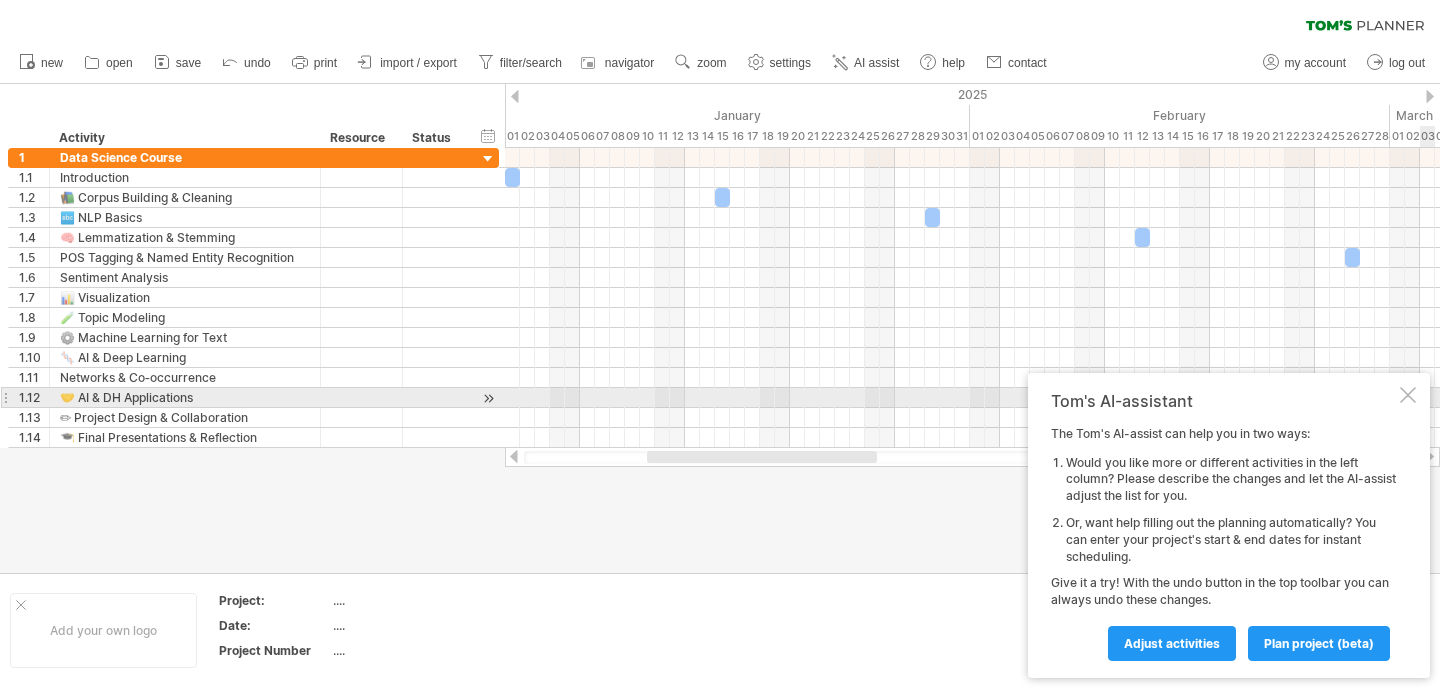 click at bounding box center [1408, 395] 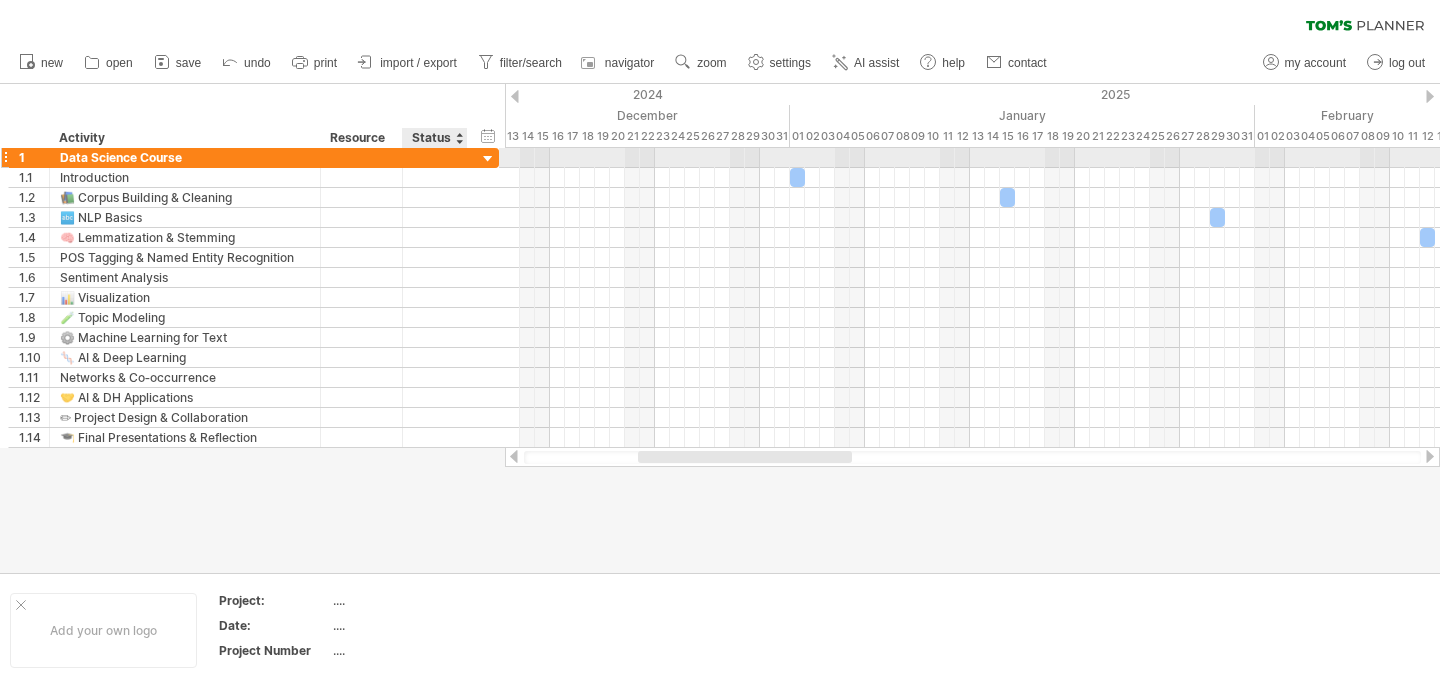 click at bounding box center [488, 159] 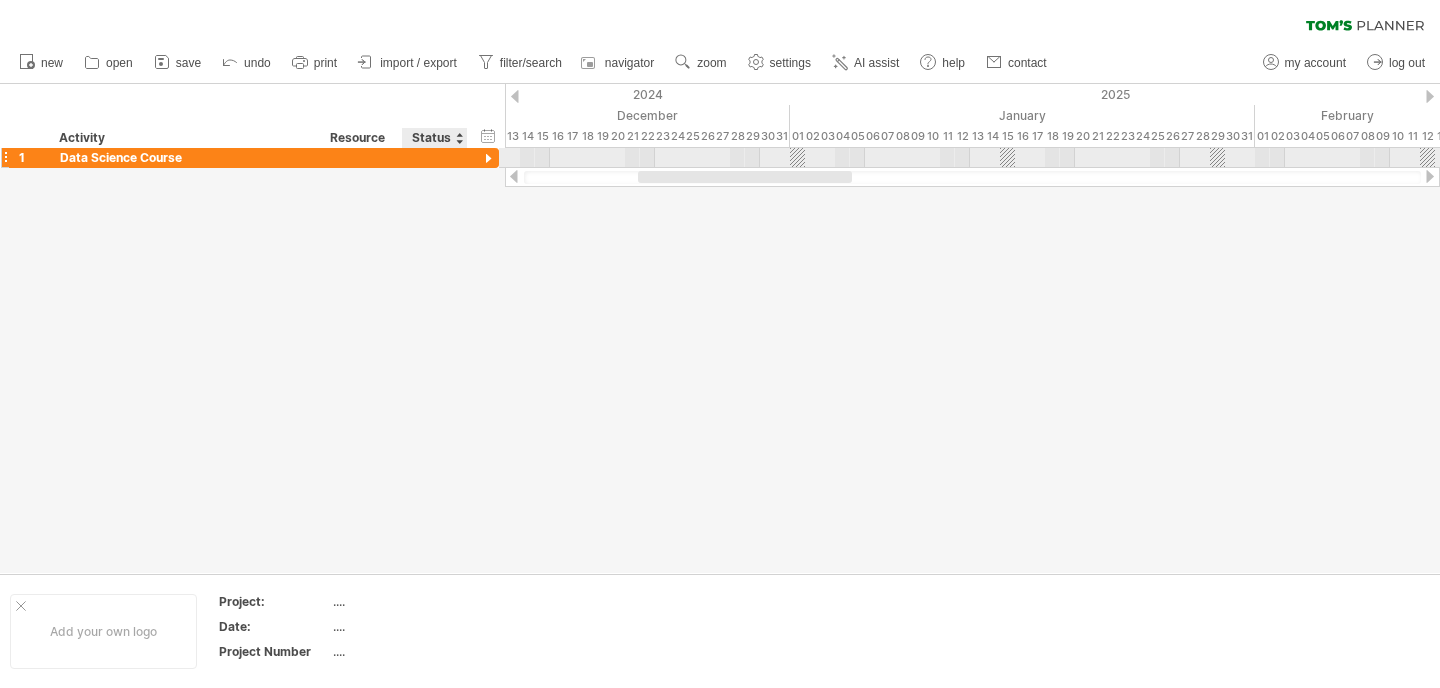 click at bounding box center (488, 159) 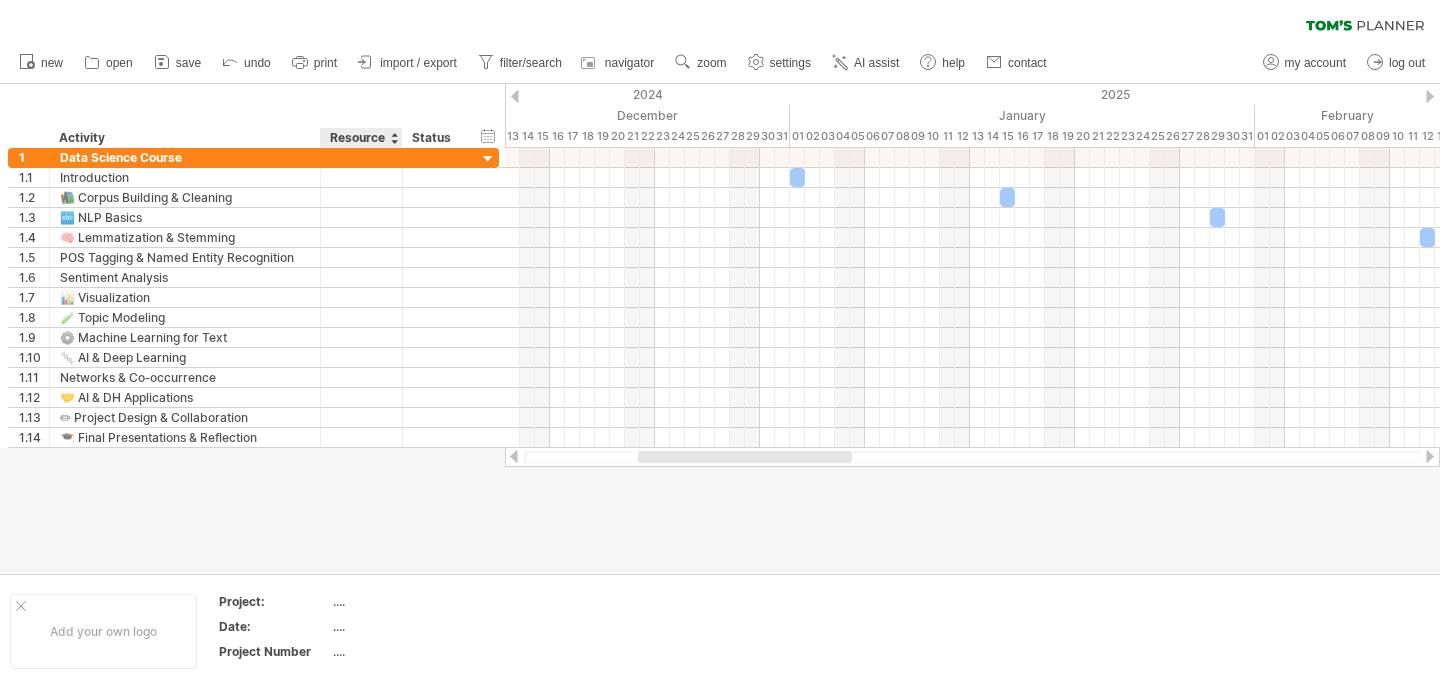click on "Resource" at bounding box center [360, 138] 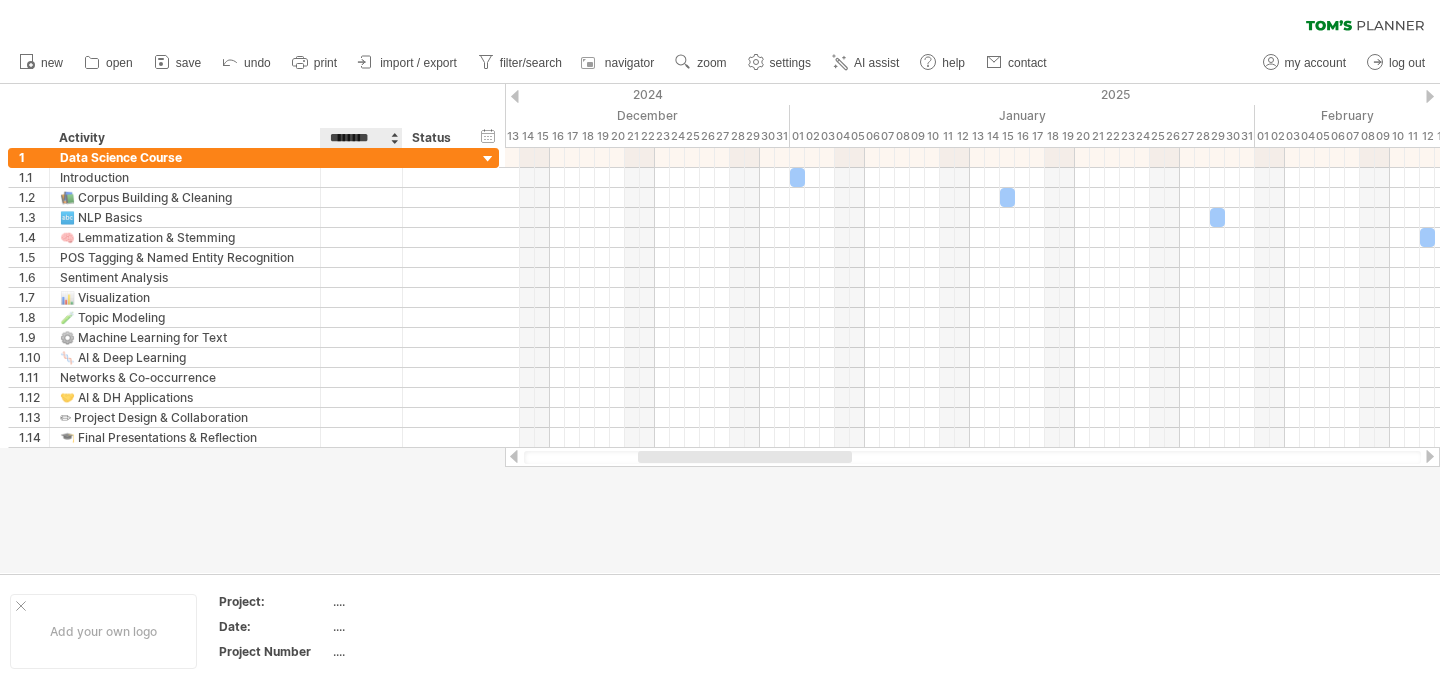click on "********" at bounding box center [360, 138] 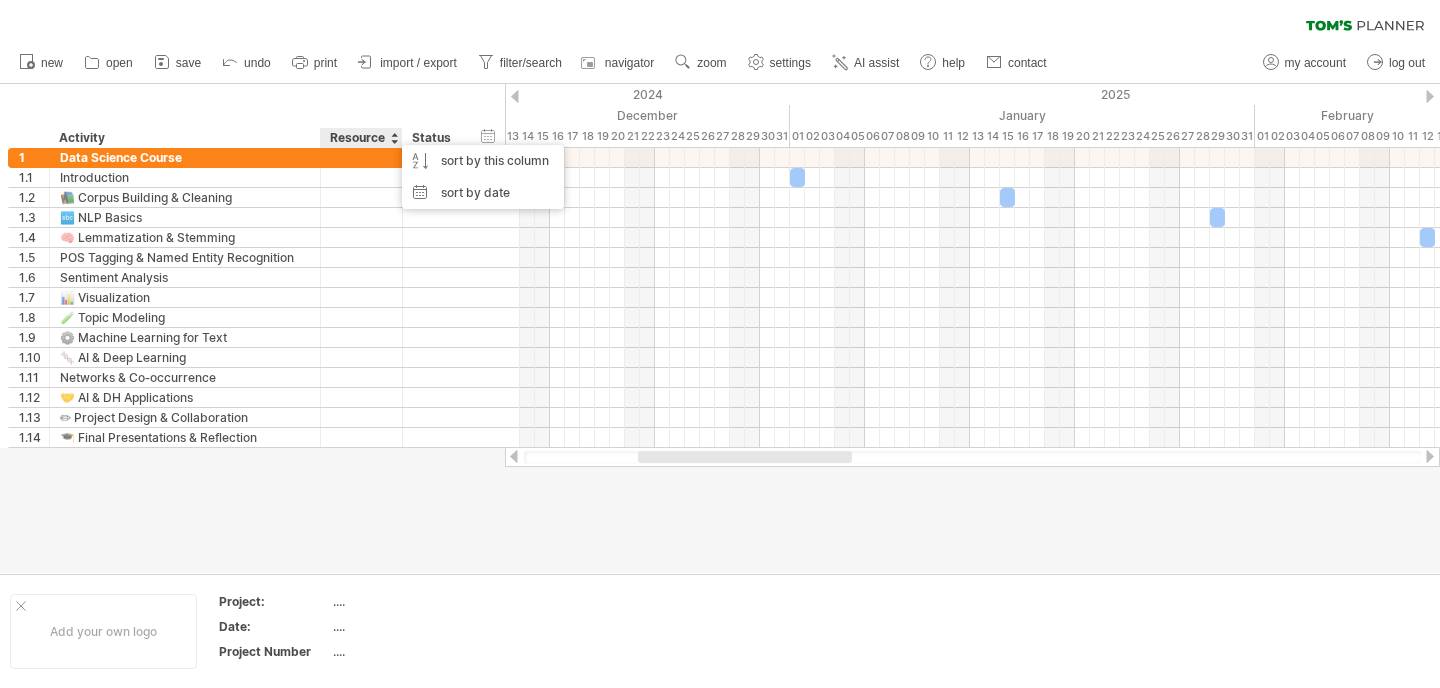 click at bounding box center [394, 138] 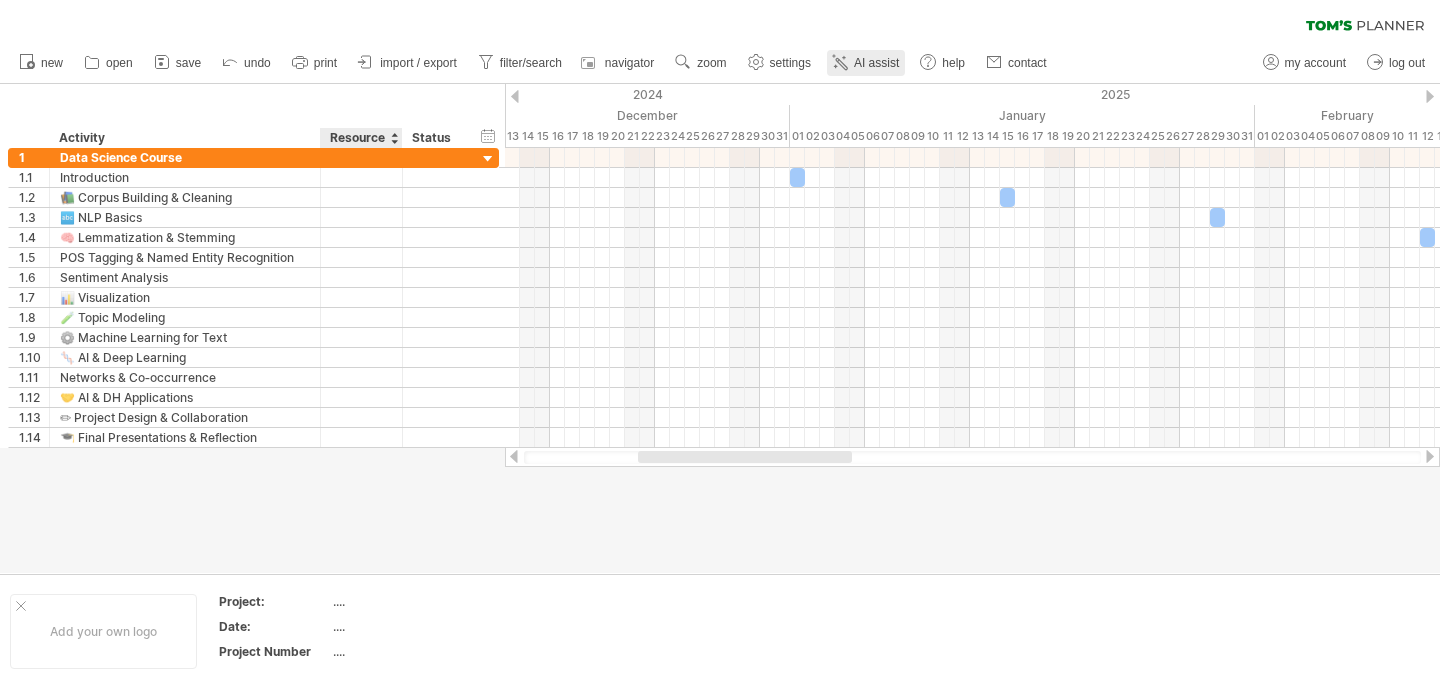 click on "AI assist" at bounding box center [866, 63] 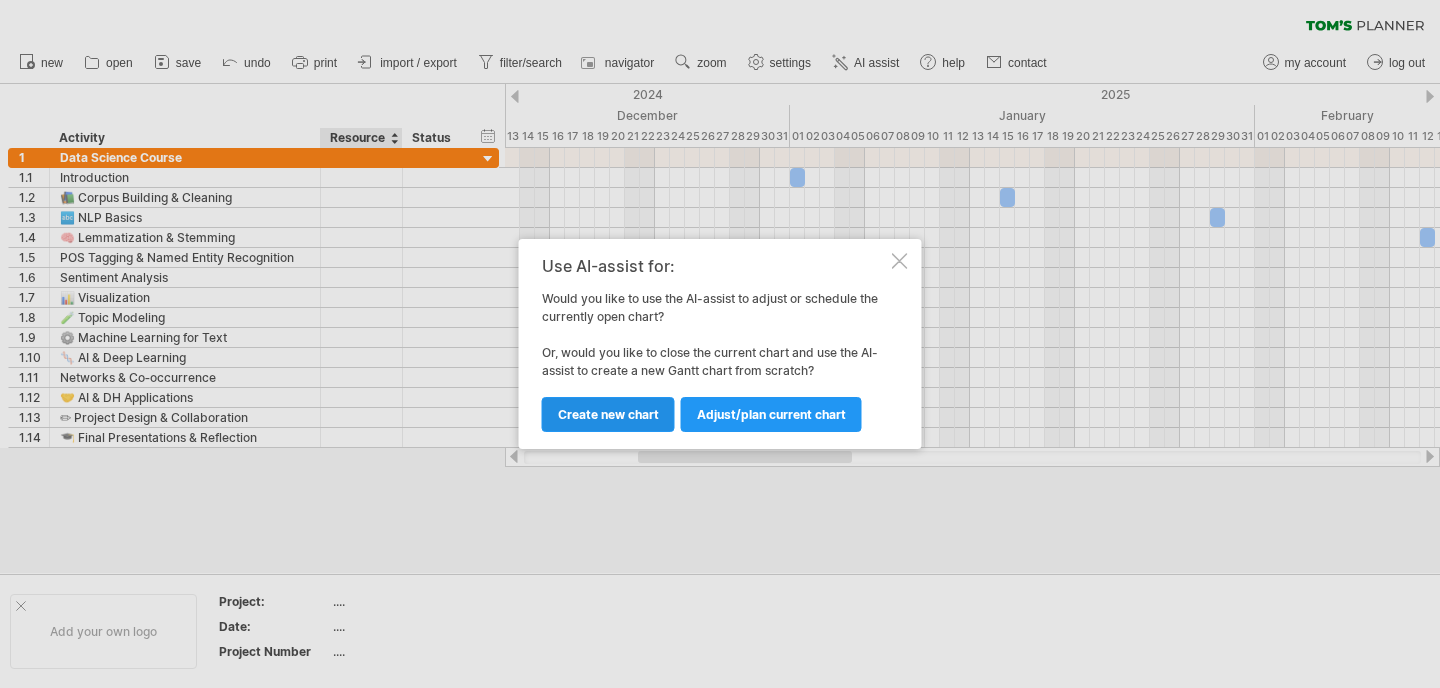 click on "Create new chart" at bounding box center (608, 414) 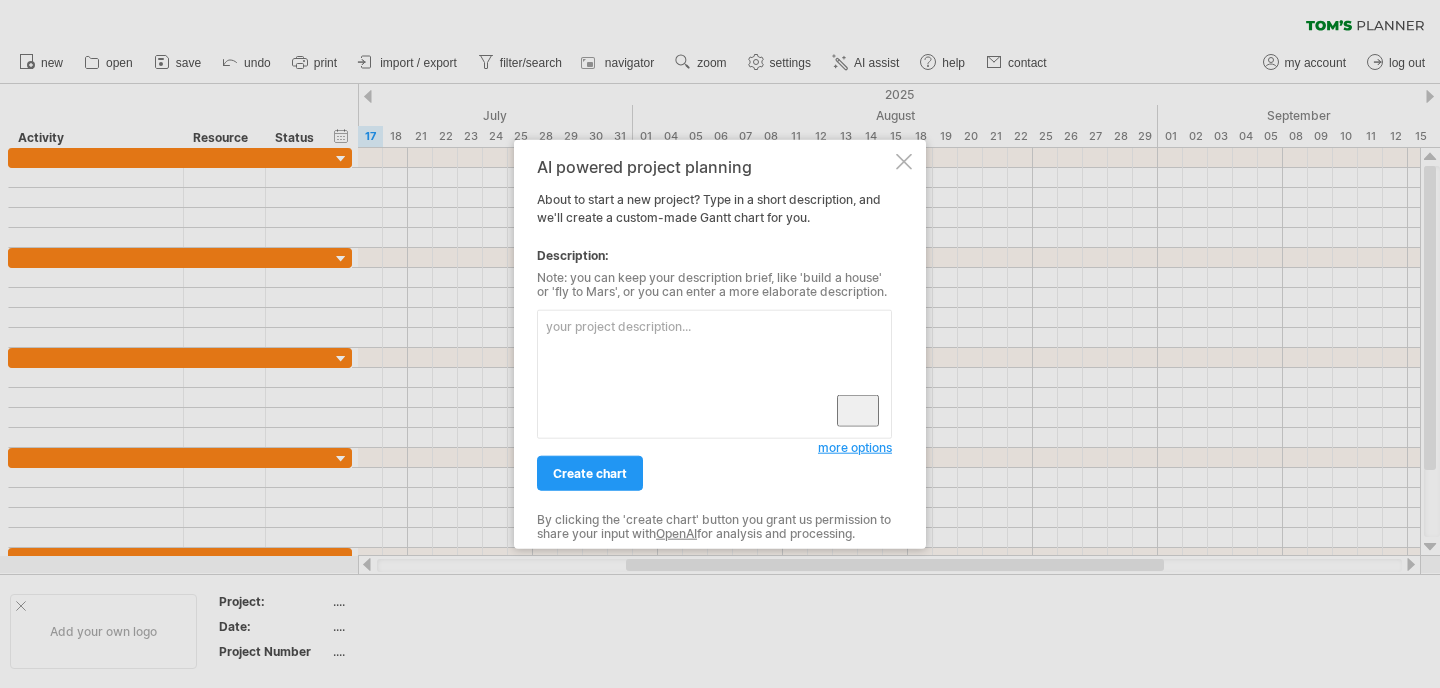 click on "more options" at bounding box center [855, 447] 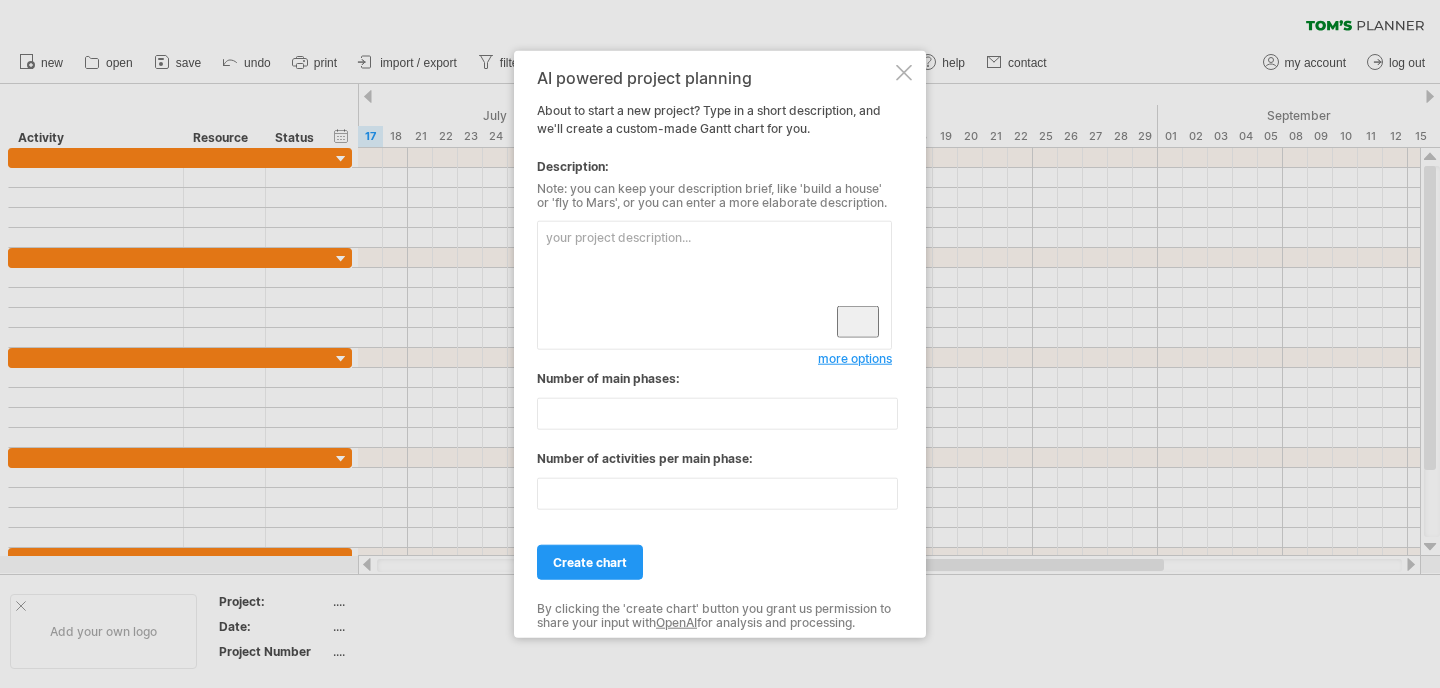 click at bounding box center [714, 285] 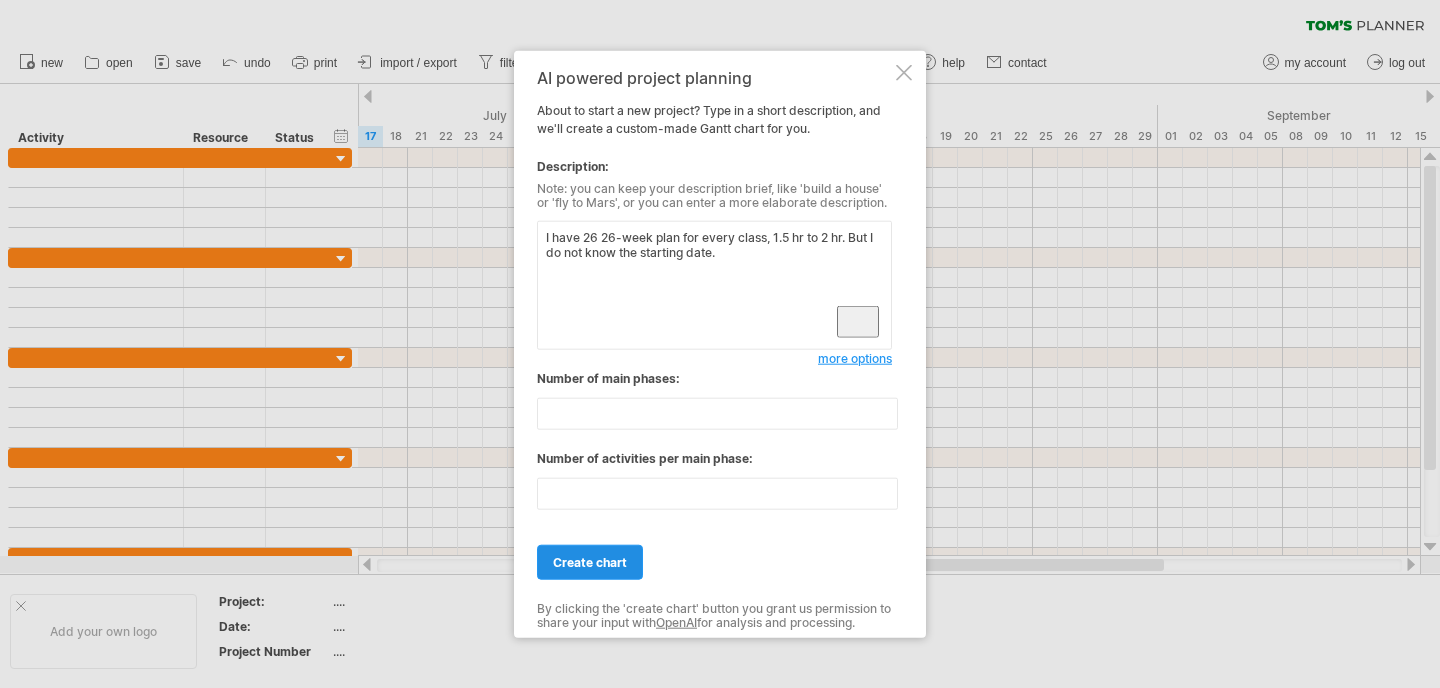type on "I have 26 26-week plan for every class, 1.5 hr to 2 hr. But I do not know the starting date." 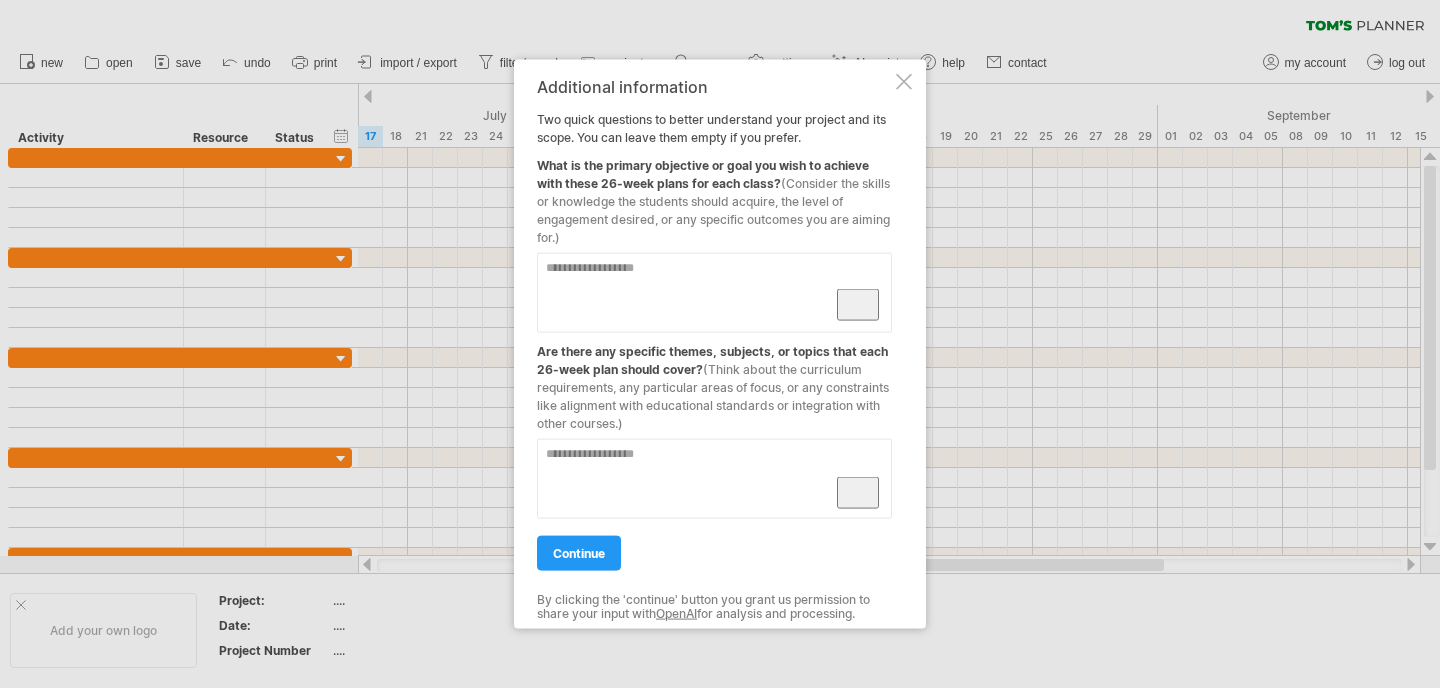 click at bounding box center [904, 82] 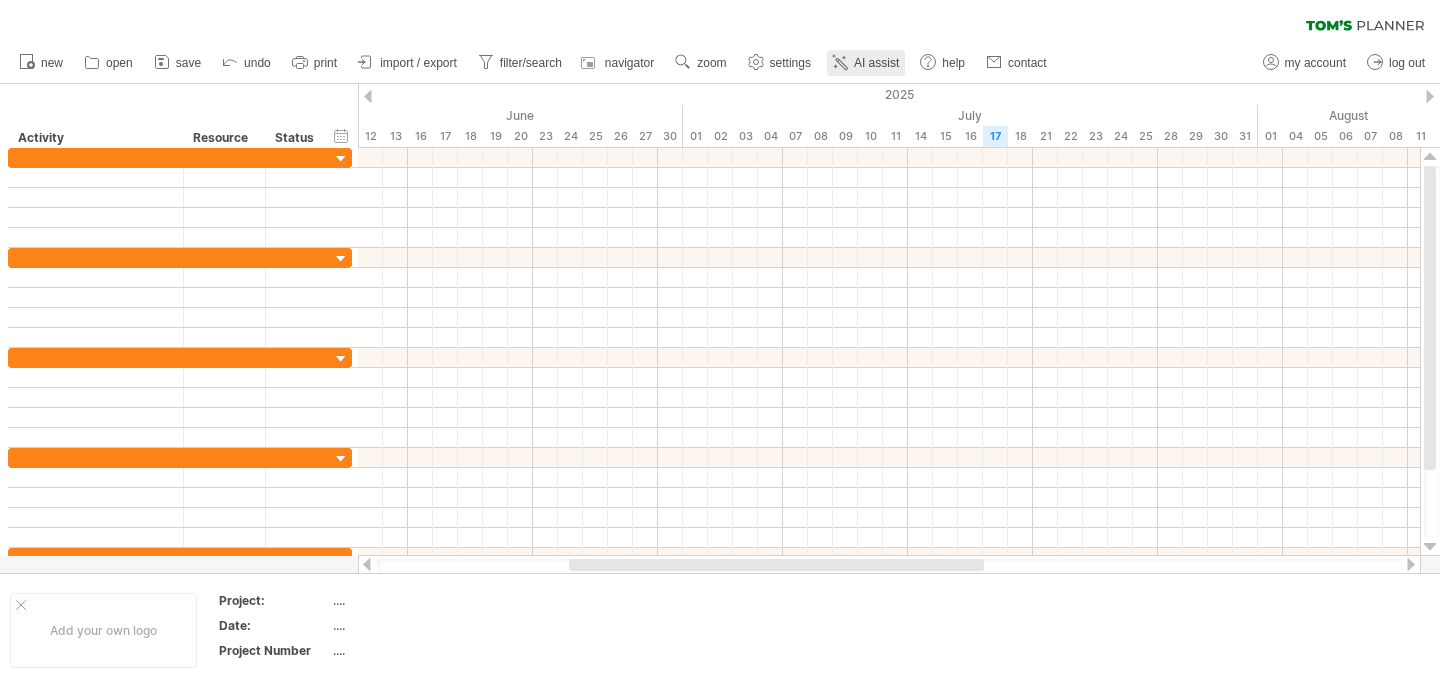 click on "AI assist" at bounding box center [876, 63] 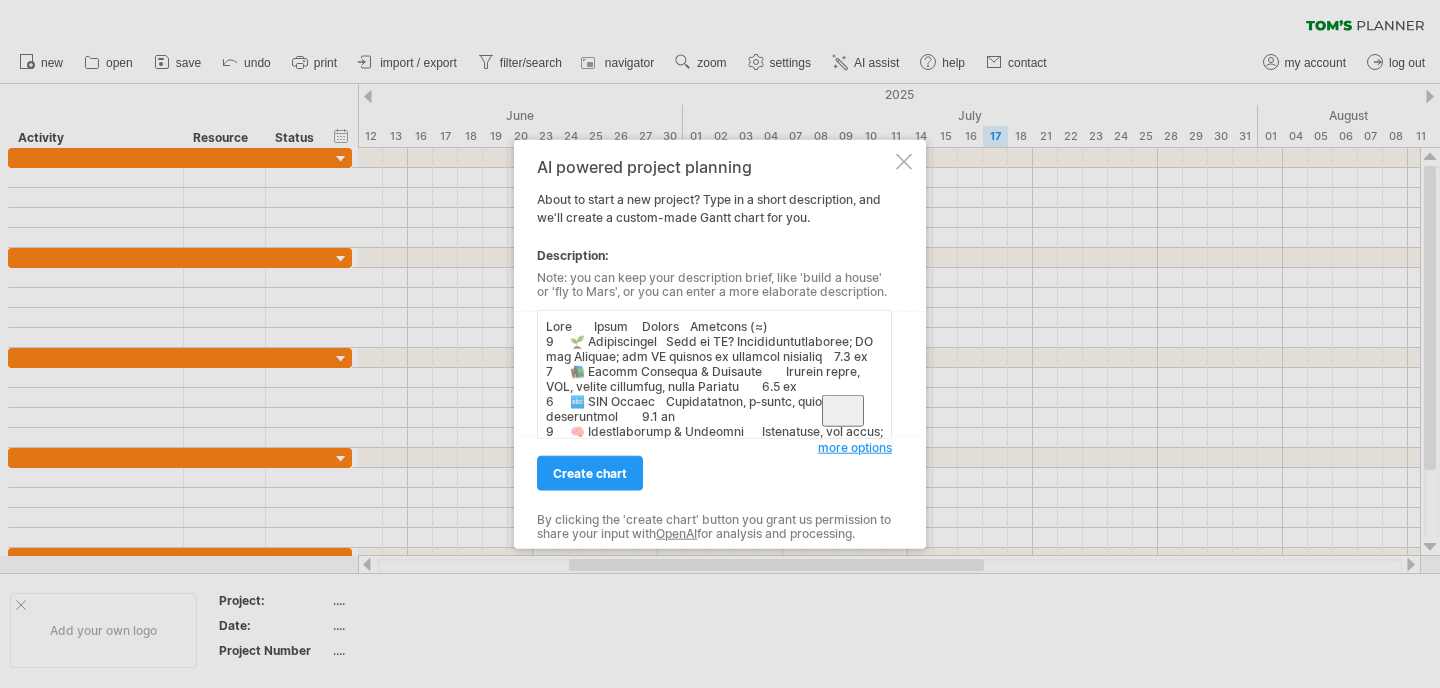 scroll, scrollTop: 329, scrollLeft: 0, axis: vertical 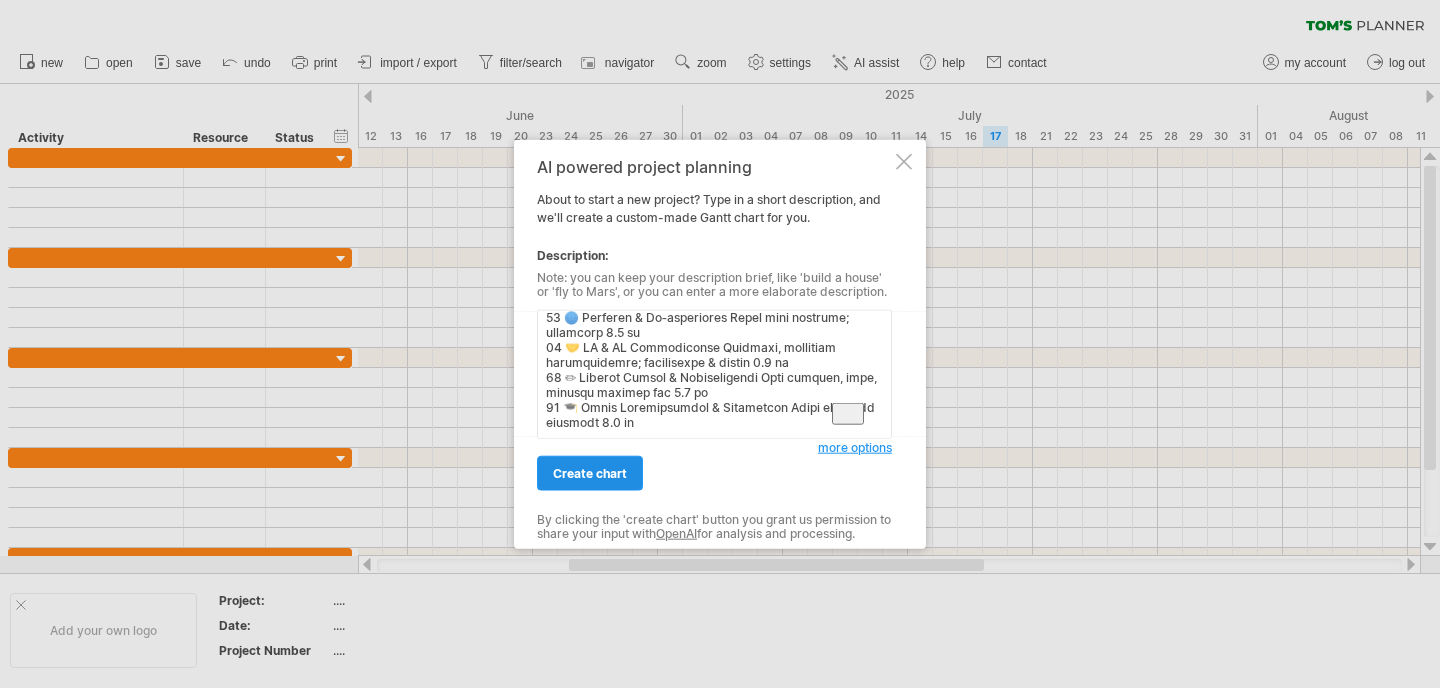 type on "Lore Ipsum Dolors Ametcons (≈)
1 🌱 Adipiscingel Sedd ei TE? Incididuntutlaboree; DO mag Aliquae; adm VE quisnos ex ullamcol nisialiq 1.1 ex
7 📚 Eacomm Consequa & Duisaute Irurein repre, VOL, velite cillumfug, nulla Pariatu 4.7 ex
5 🔤 SIN Occaec Cupidatatnon, p‑suntc, quio deseruntmol 2.3 an
3 🧠 Idestlaborump & Undeomni Istenatuse, vol accus; Dolorem laudanti 2.9 to
4 🏷 REM Aperiam & Eaque Ipsaqu Abilloinven Ver Quasi ARC / beaTa; vitaed & explicabonemoe 5.4 ip
46 😊 Quiavolup Aspernat Autodit-fugit; conse MA-dolor eosrati; Sequine neque 1.0 po
93 📊 Quisquamdolor Adip numqua, eiu modit; incid magnamquae 7.5 et
17 🧪 Minus Solutano ELI, optiocumq nihili 9.3 qu
28 ⚙️ Placeat Facerepo ass Repe Temporibusaut, quibu/offi debit, rerum Neces 9.9 sa
17 🧬 EV & Volu Repudian Recusandae (itaqUeea), hictenetursa (DELE, ReicIEN volu); maiore 6.3 al
94 🌐 Perferen & Do‑asperiores Repel mini nostrume; ullamcorp 9.3 su
41 🤝 LA & AL Commodiconse Quidmaxi, mollitiam harumquidemre; facilisexpe & distin 2.7 na
84 ✏ Liberot Cumsol..." 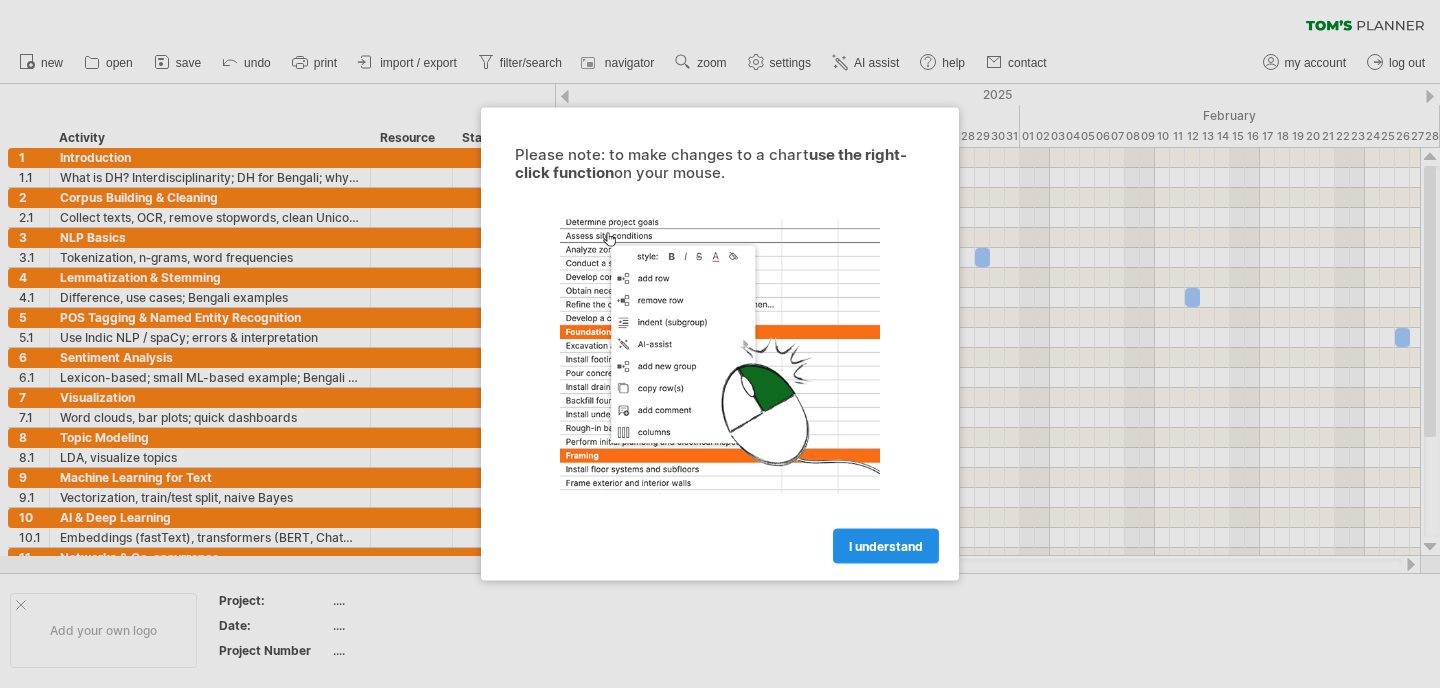click on "I understand" at bounding box center [886, 546] 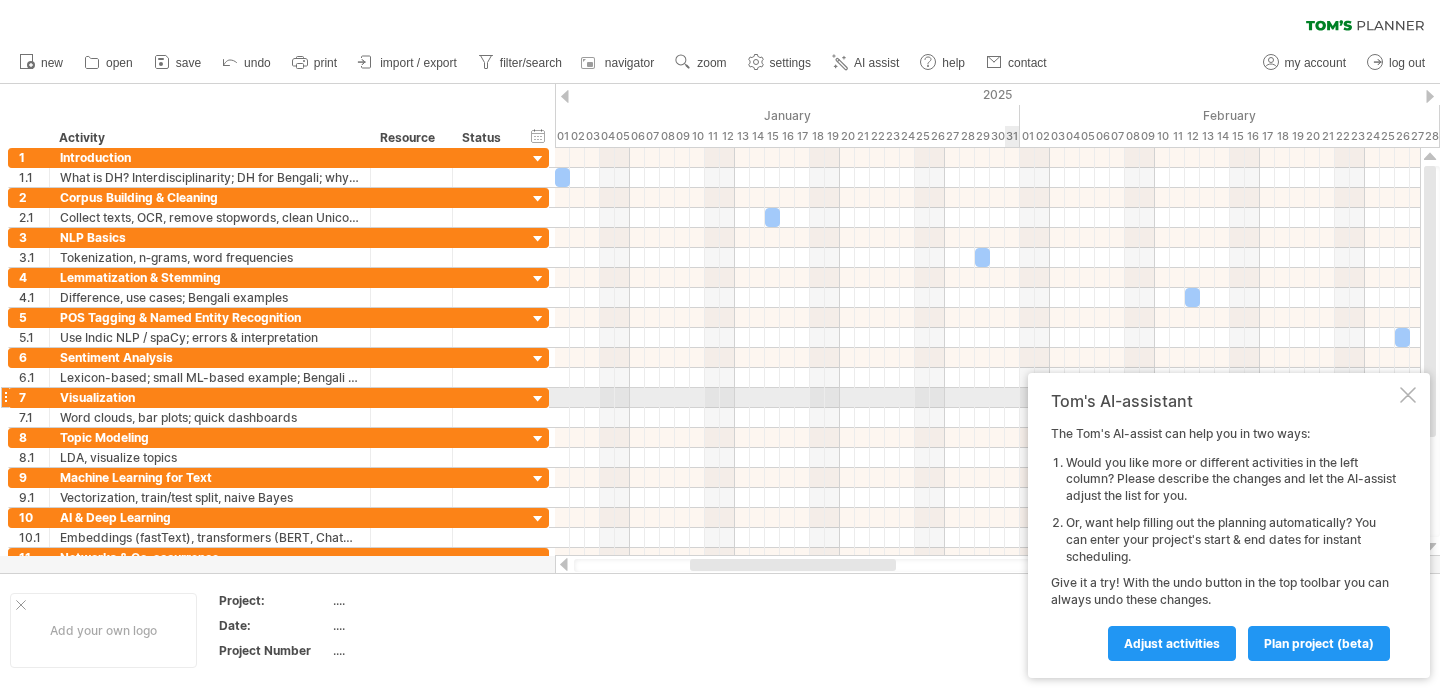 click at bounding box center [1408, 395] 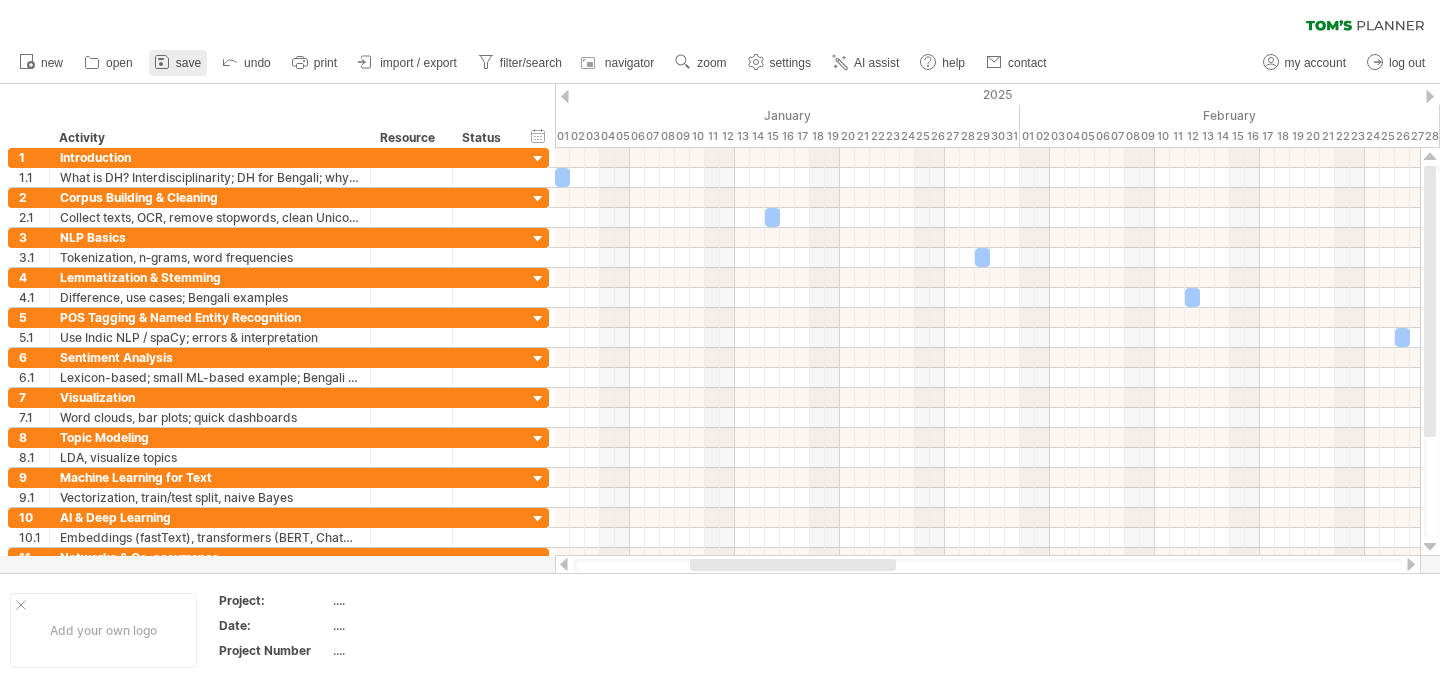 click on "save" at bounding box center [178, 63] 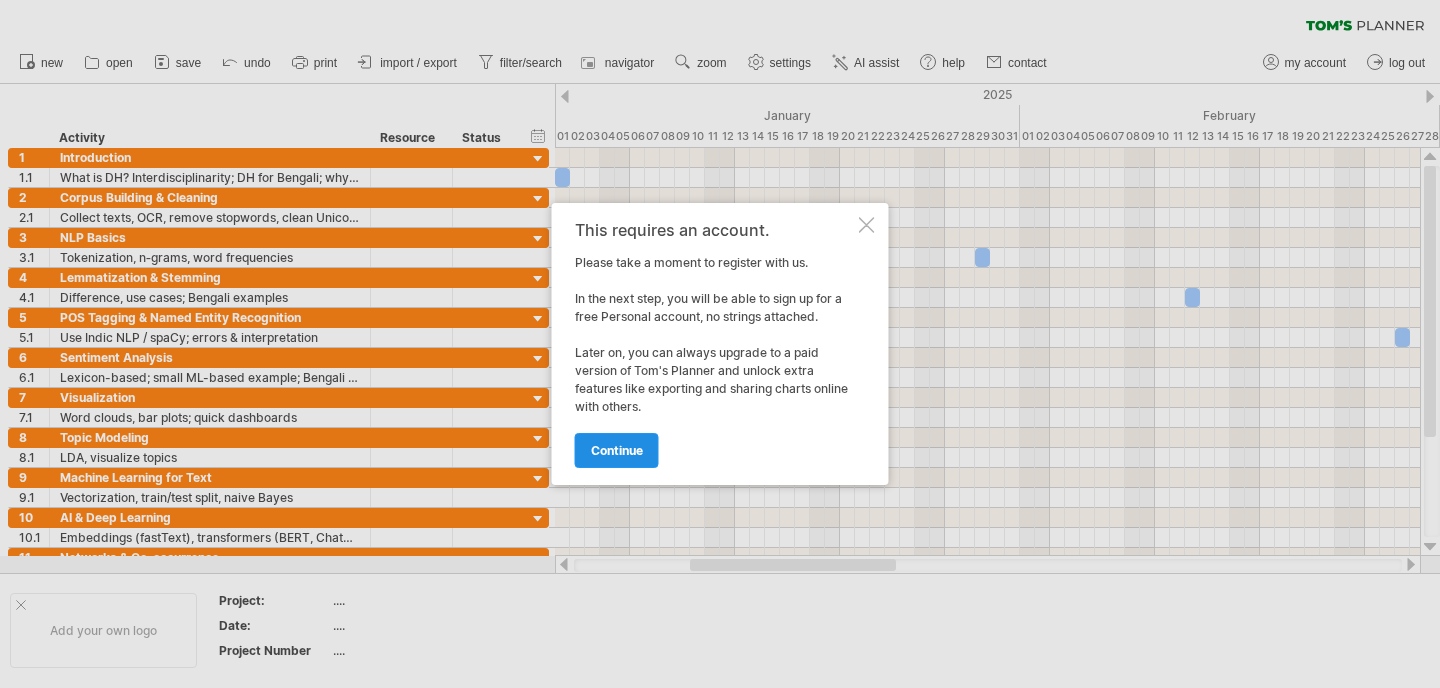 click on "continue" at bounding box center (617, 450) 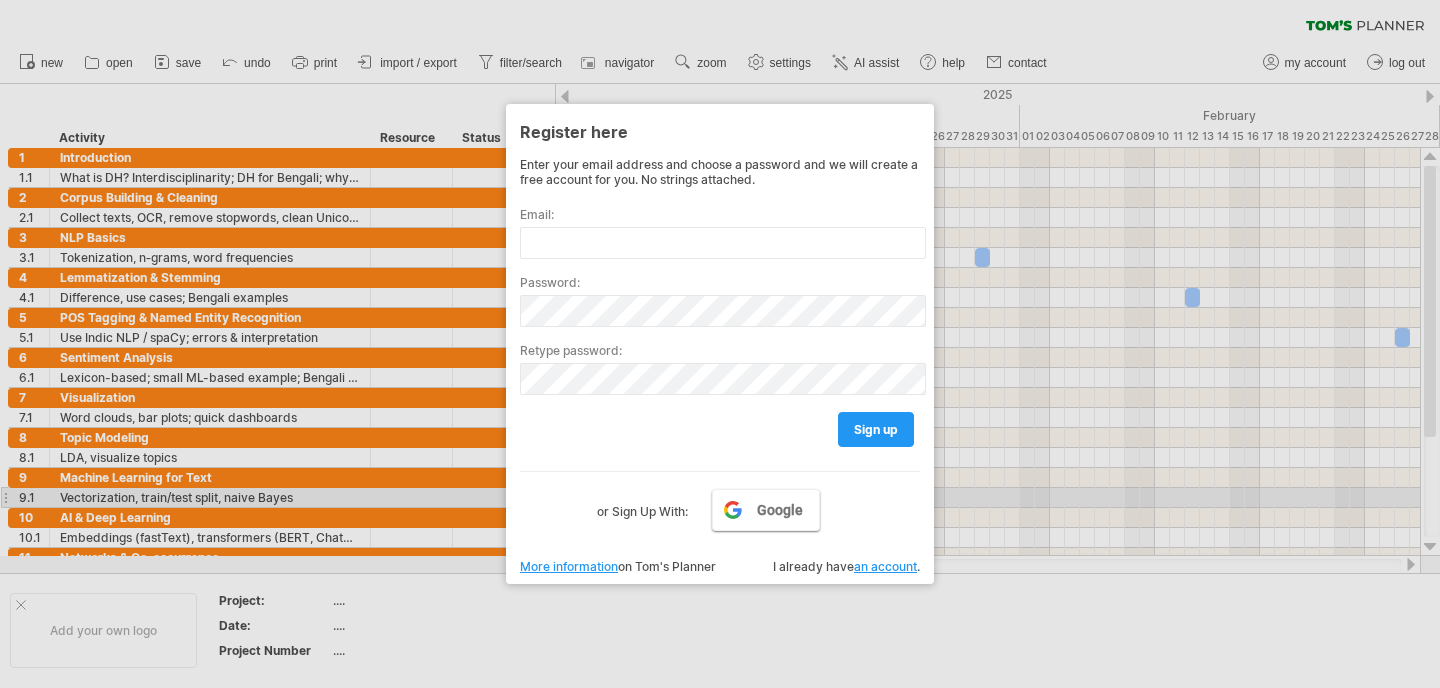 click on "Google" at bounding box center [766, 510] 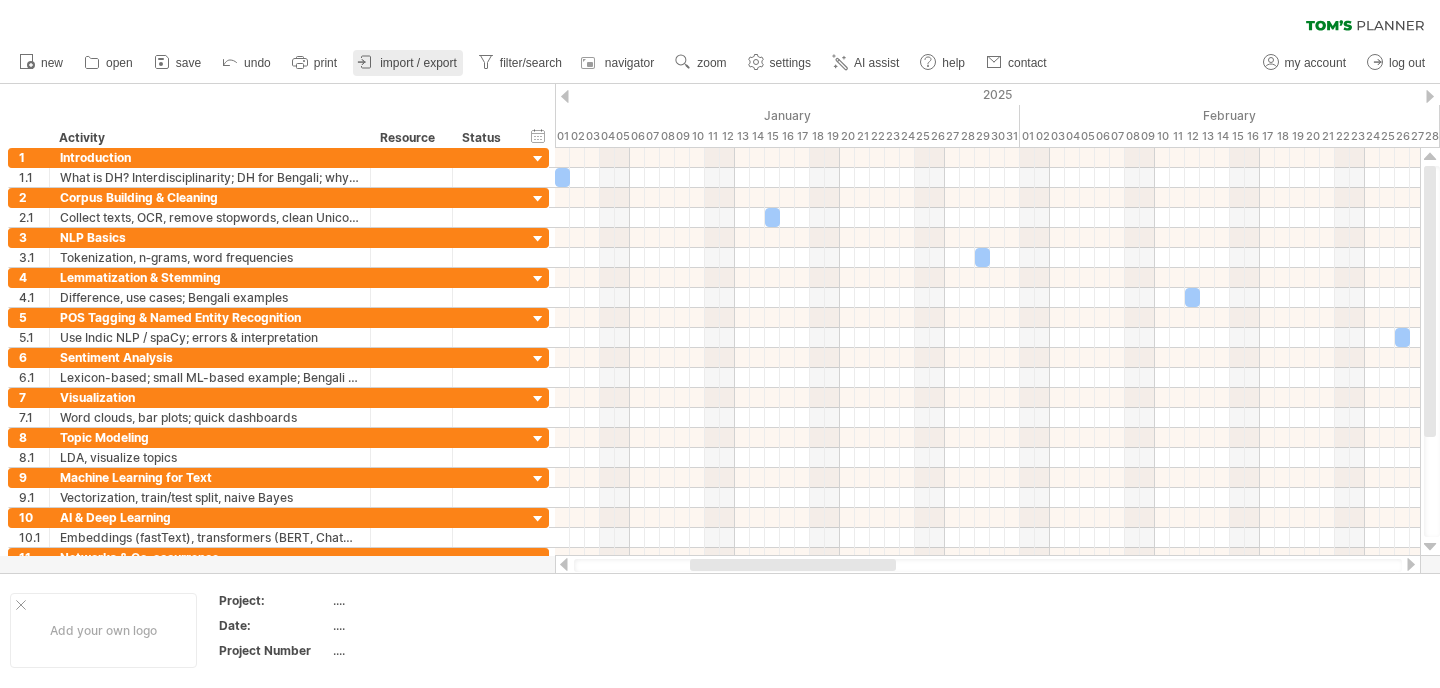 click on "import / export" at bounding box center (418, 63) 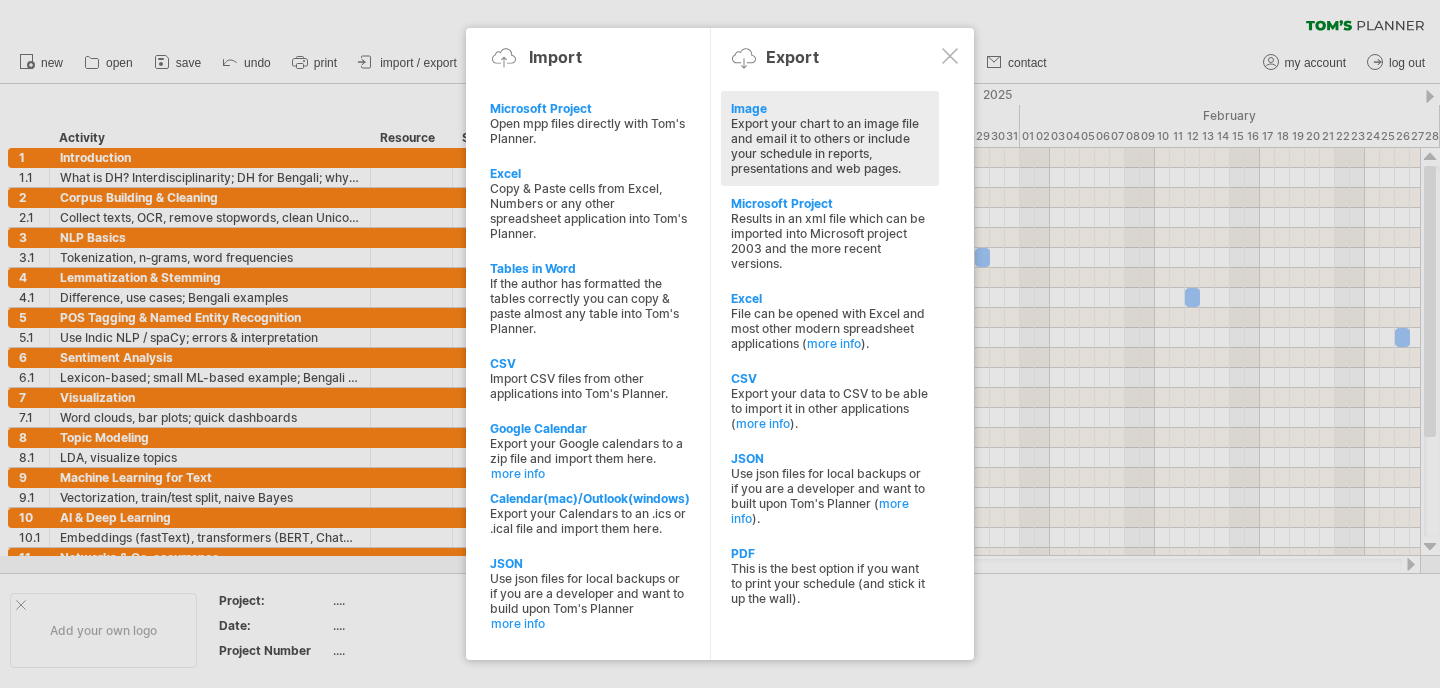 click on "Export your chart to an image file and email it to others or include your schedule in reports, presentations and web pages." at bounding box center [830, 146] 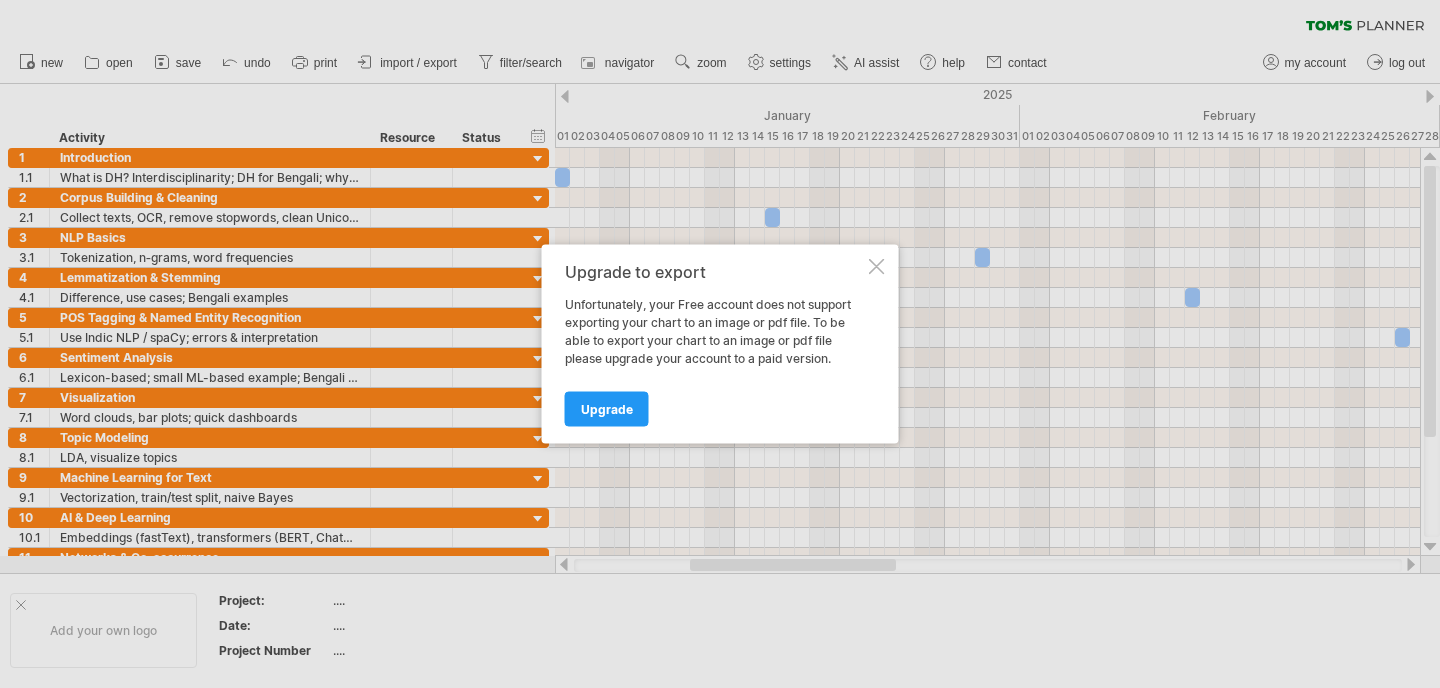 click at bounding box center (877, 267) 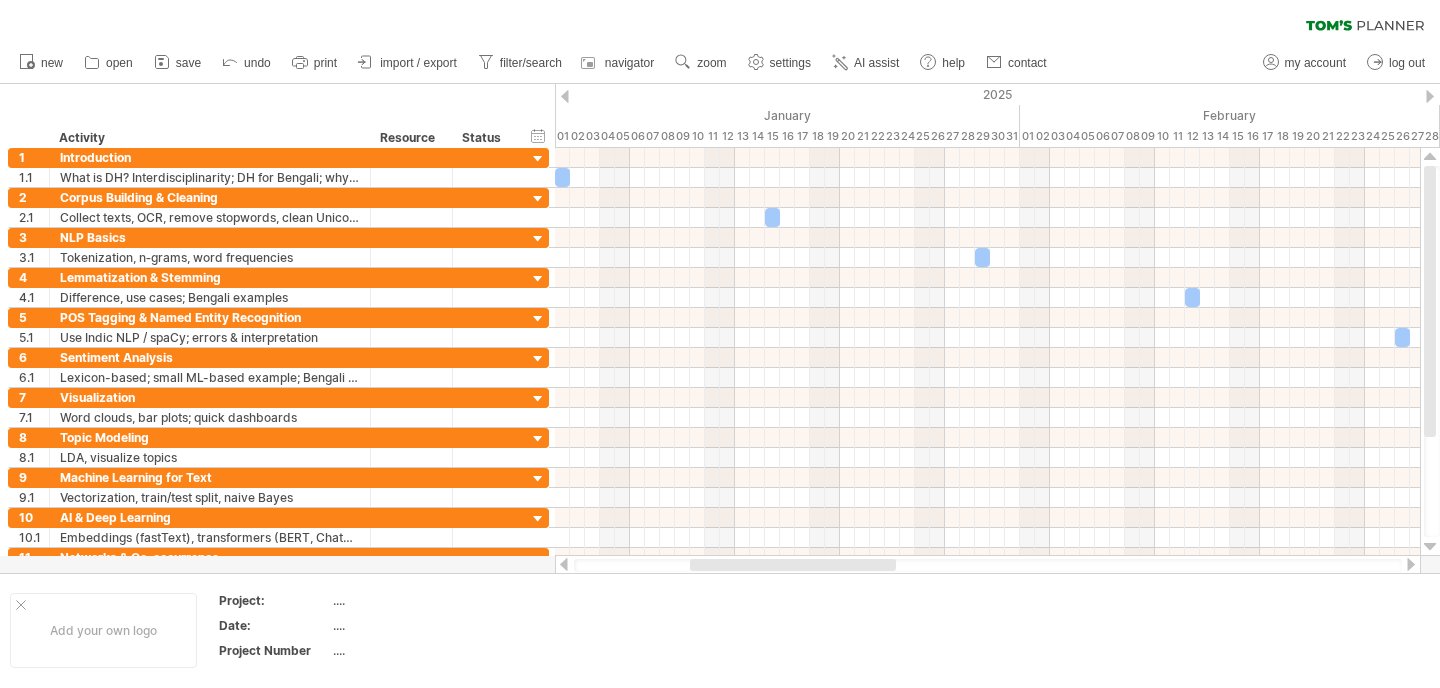 click on "new
open" at bounding box center (532, 63) 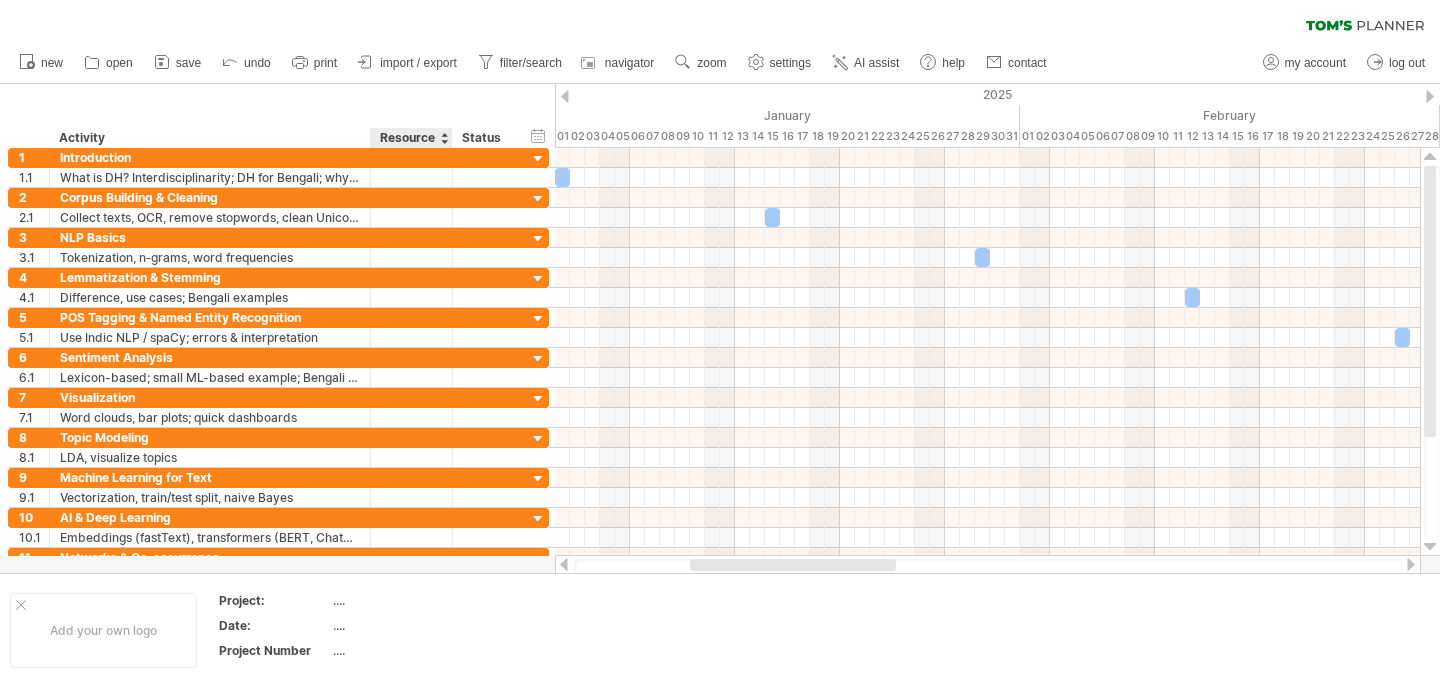 click on "new
open" at bounding box center (532, 63) 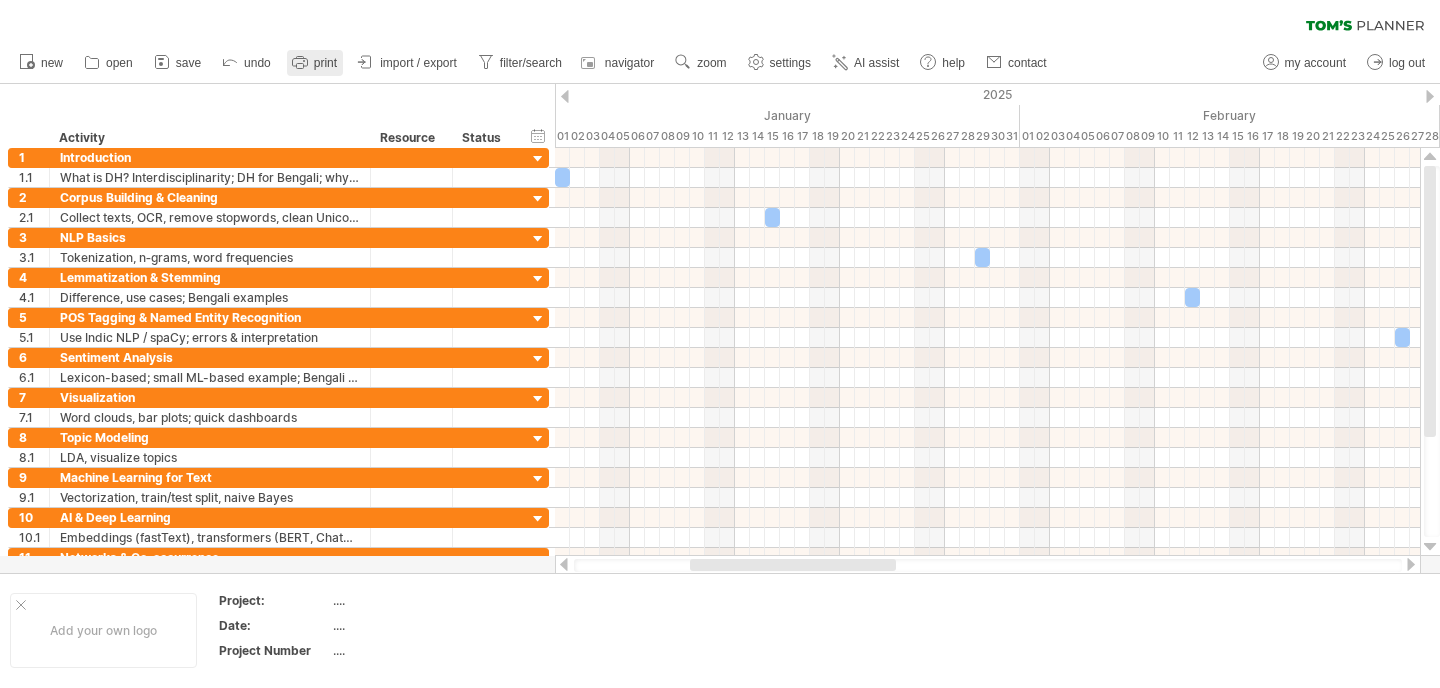 click on "print" at bounding box center [315, 63] 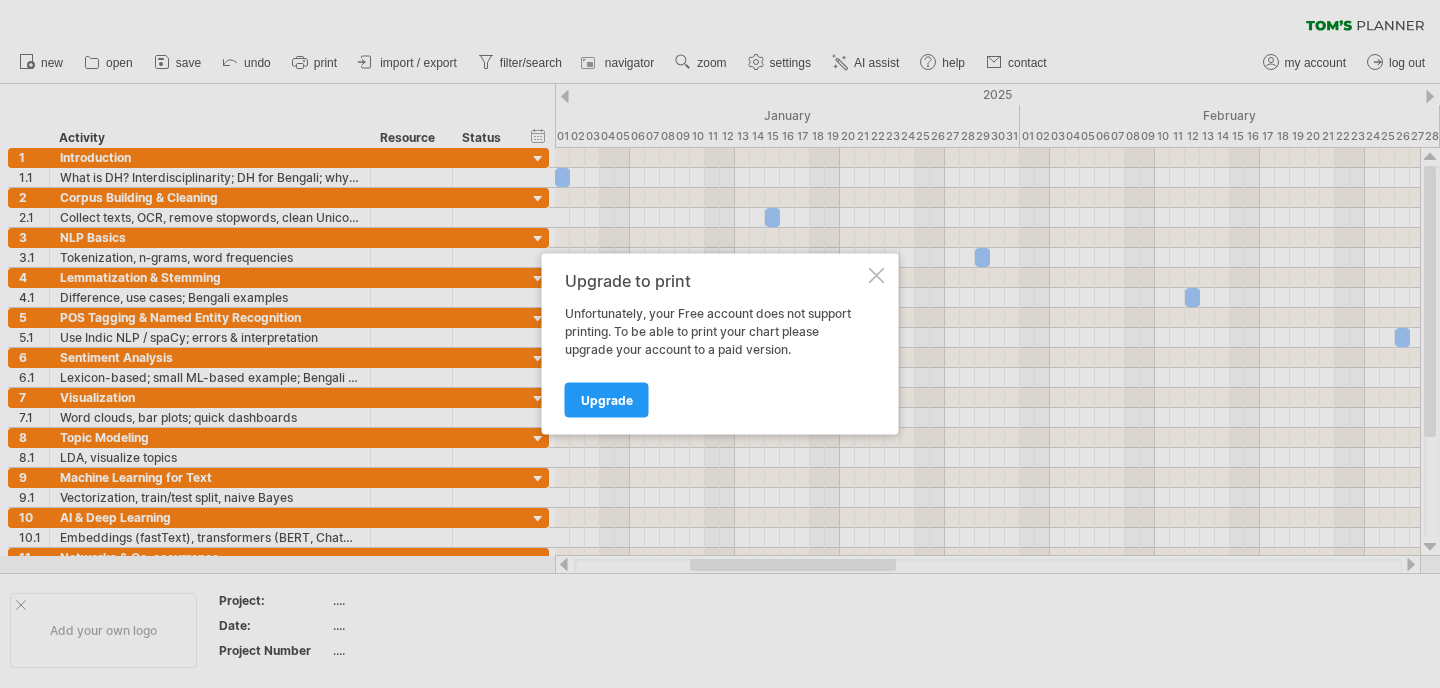 click on "Upgrade to print Unfortunately, your Free account does not support printing. To be able to print your chart please upgrade your account to a paid version. Upgrade" at bounding box center (720, 344) 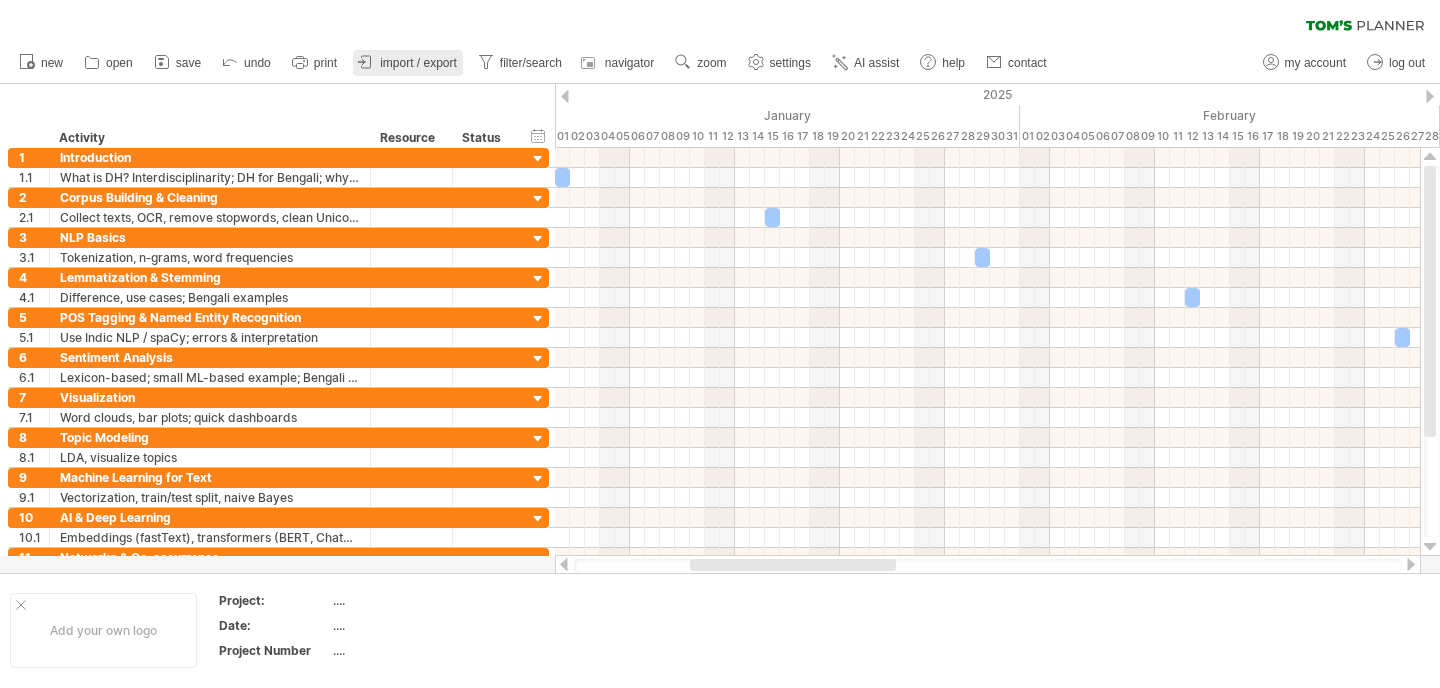 click on "import / export" at bounding box center [418, 63] 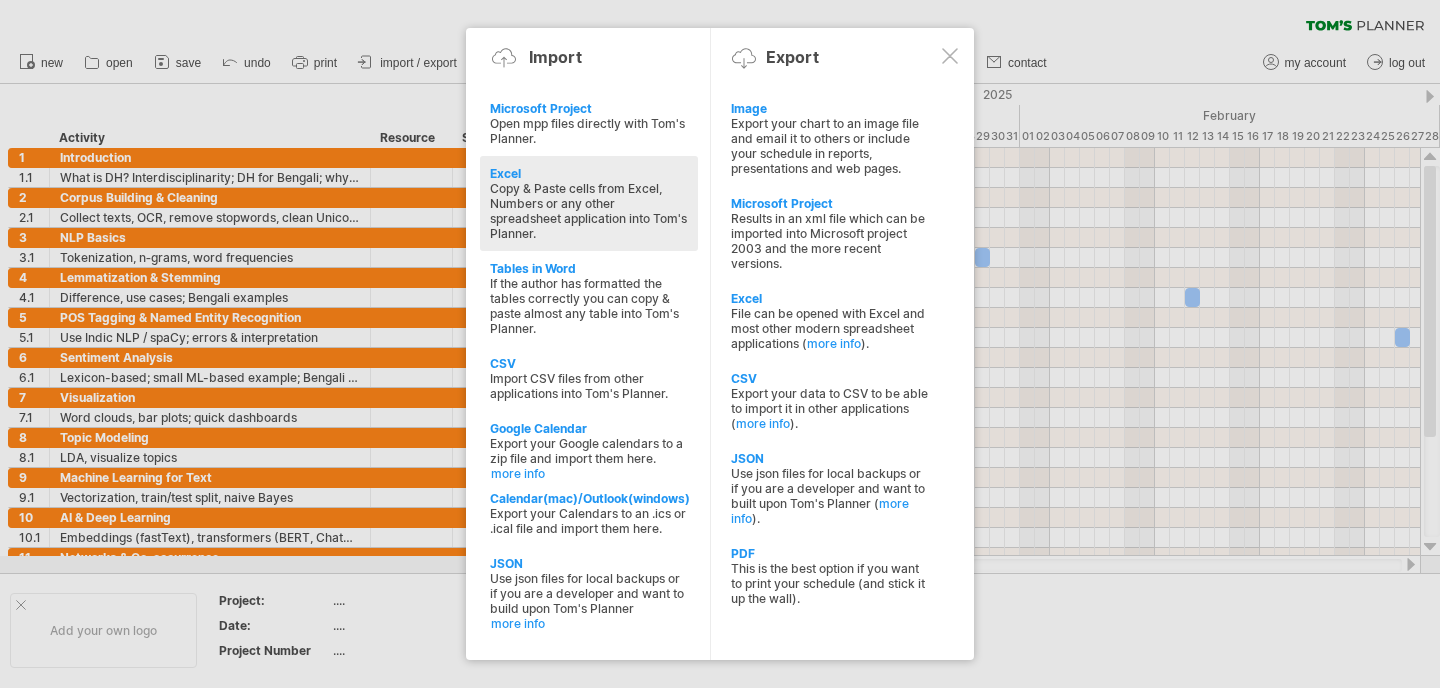 click on "Copy & Paste cells from Excel, Numbers or any other spreadsheet application into Tom's Planner." at bounding box center (589, 211) 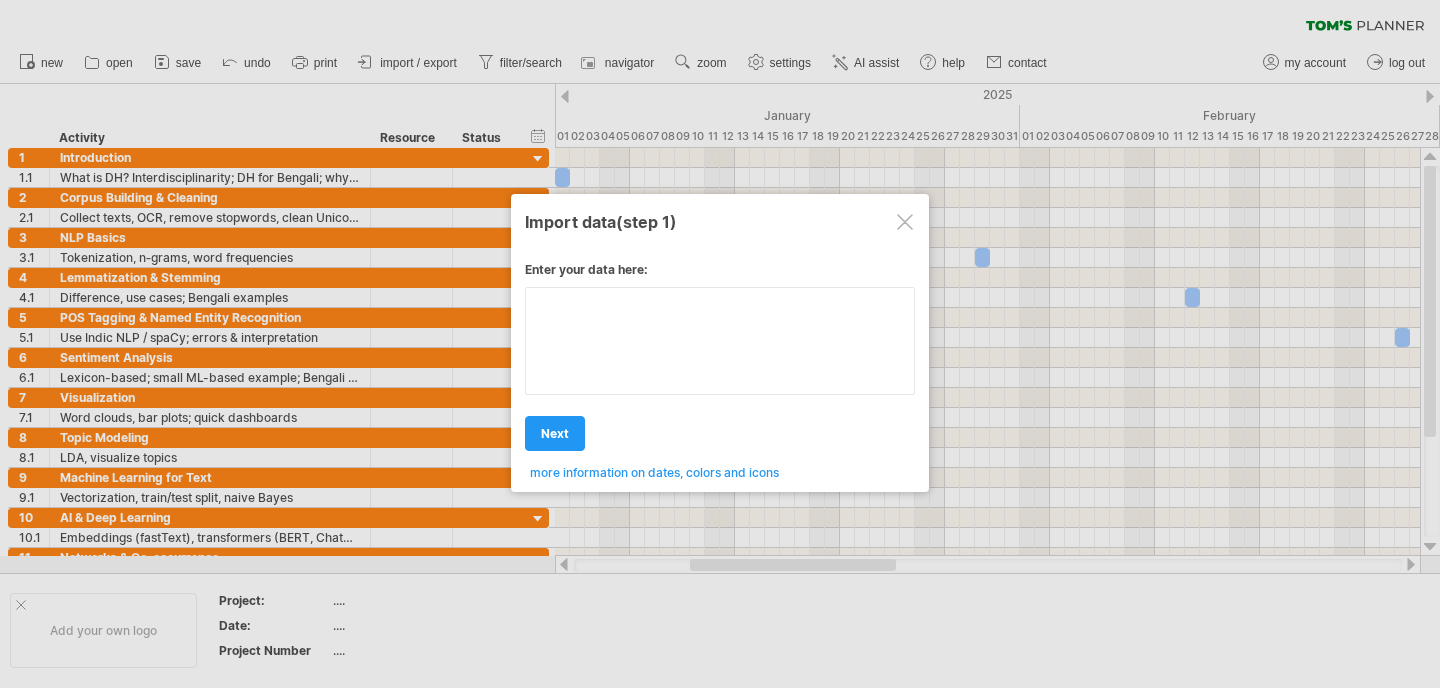 click at bounding box center (720, 341) 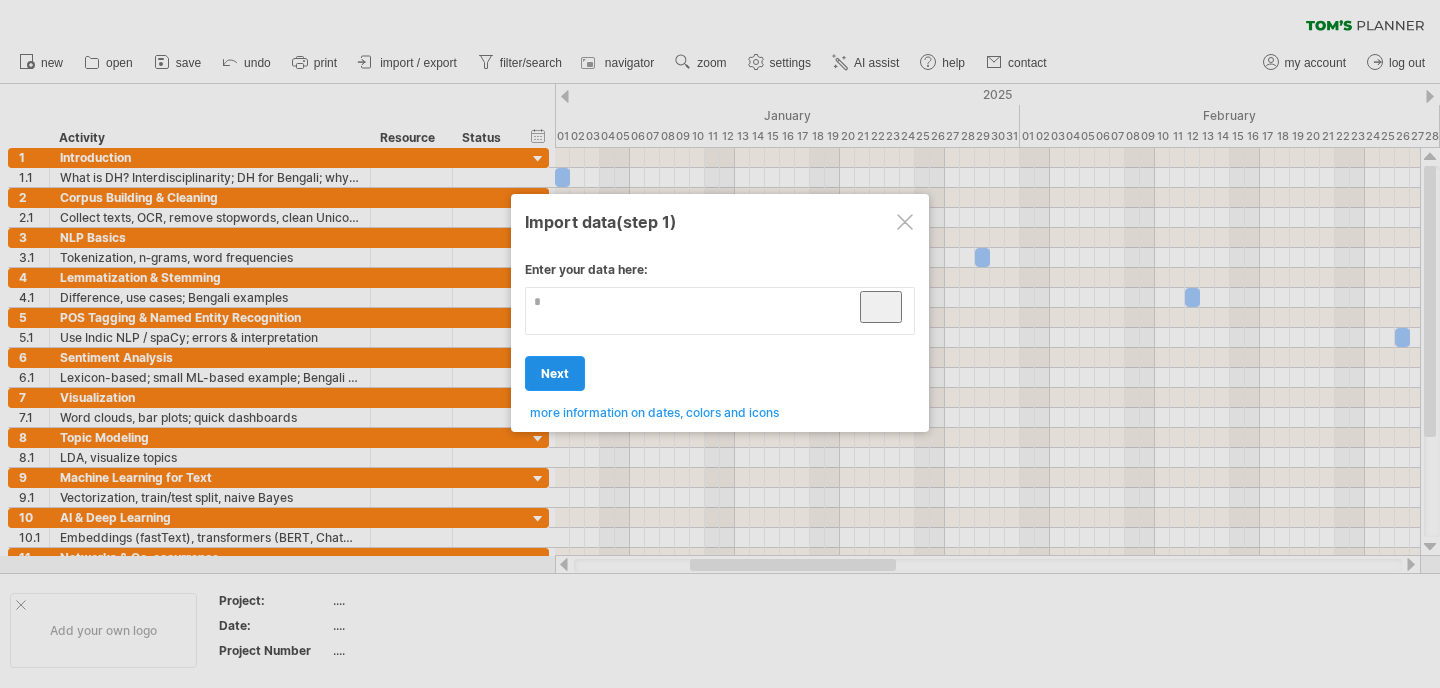 type on "*" 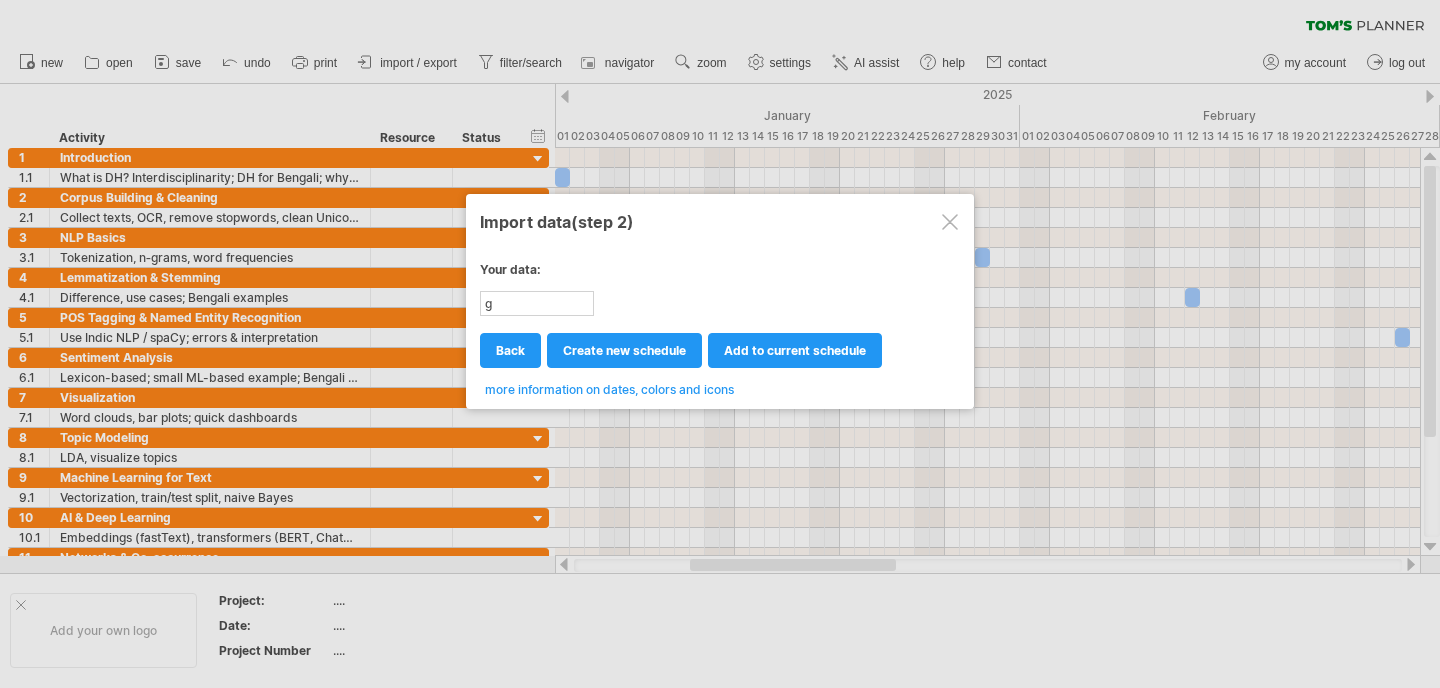 click at bounding box center (950, 222) 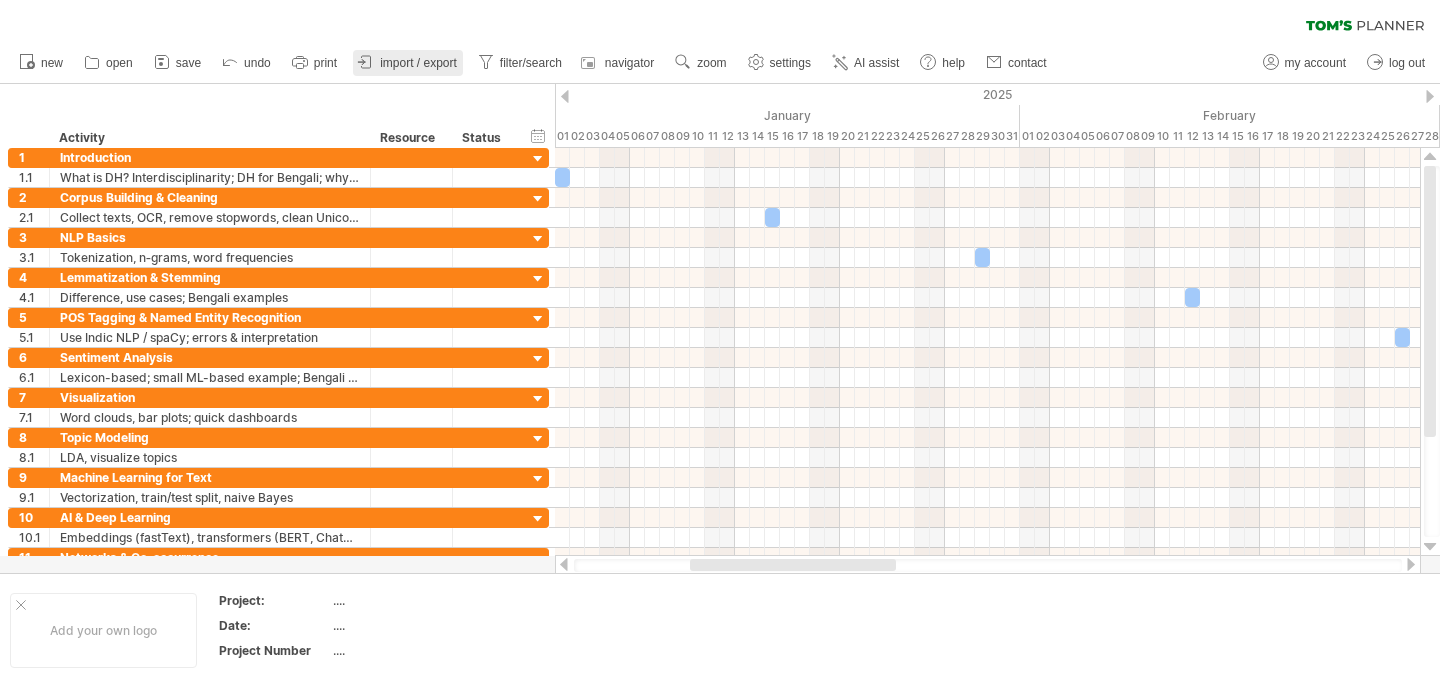 click 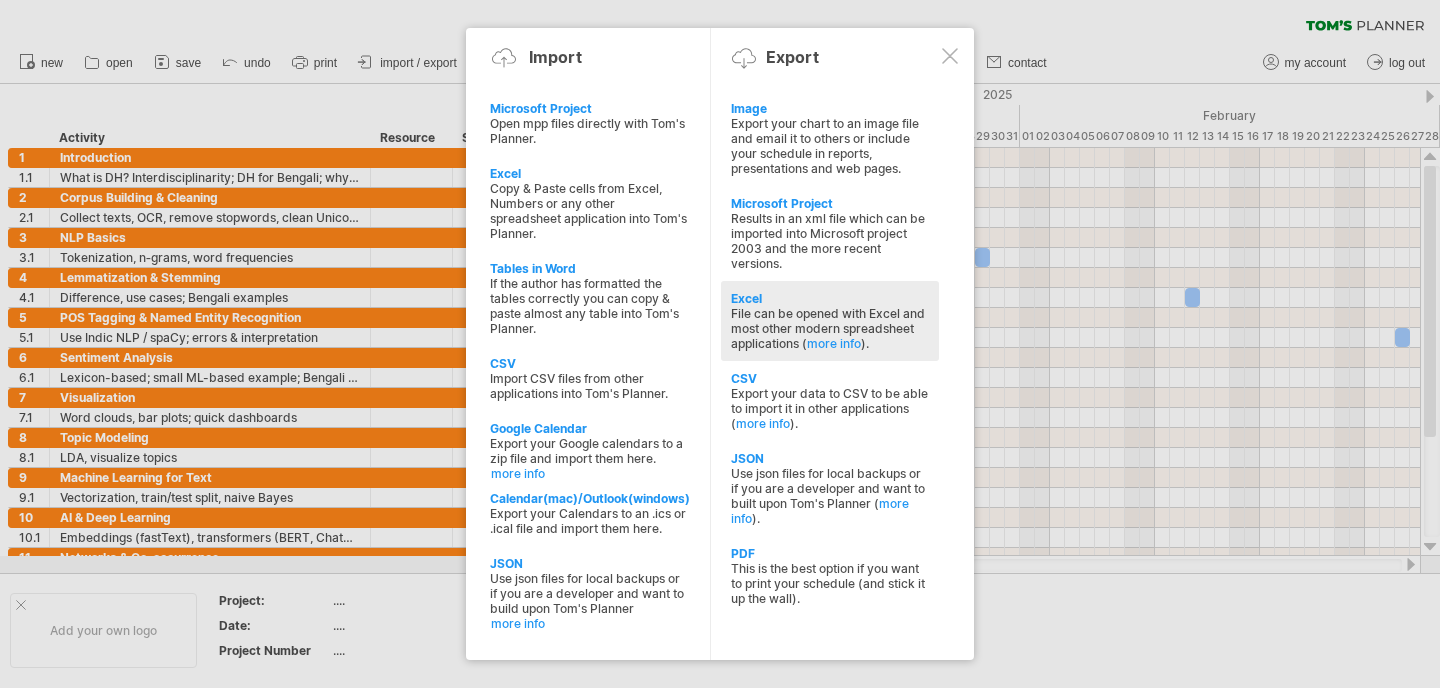 click on "Excel" at bounding box center [830, 298] 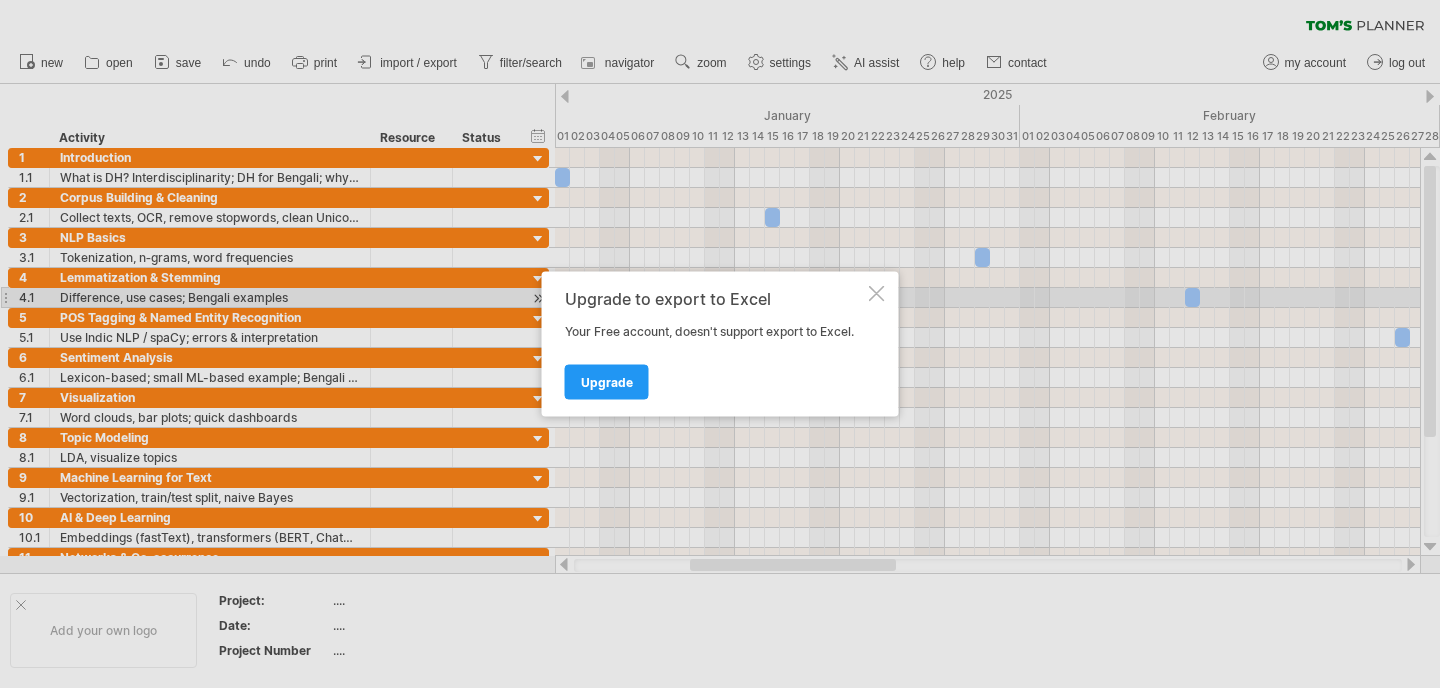click on "Upgrade to export to Excel Your Free account, doesn't support export to Excel. Upgrade" at bounding box center (720, 344) 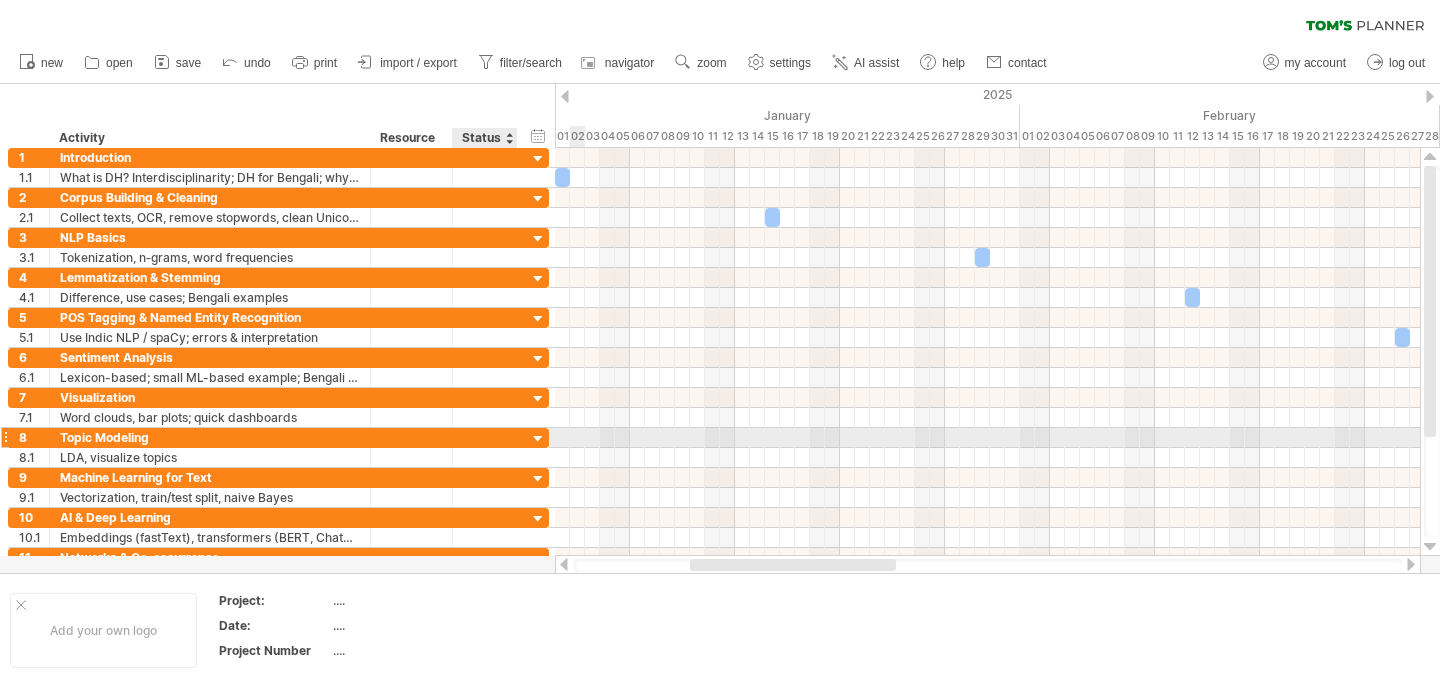 click at bounding box center [538, 439] 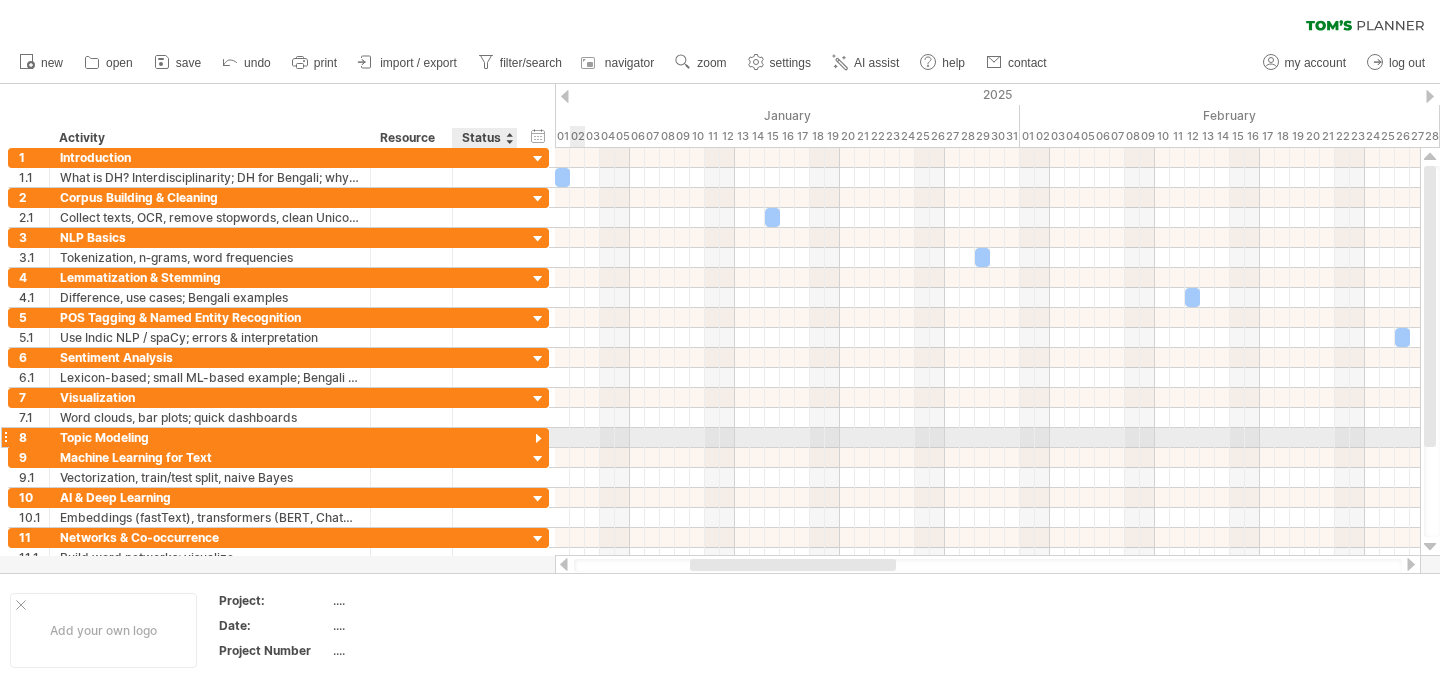 click at bounding box center (538, 439) 